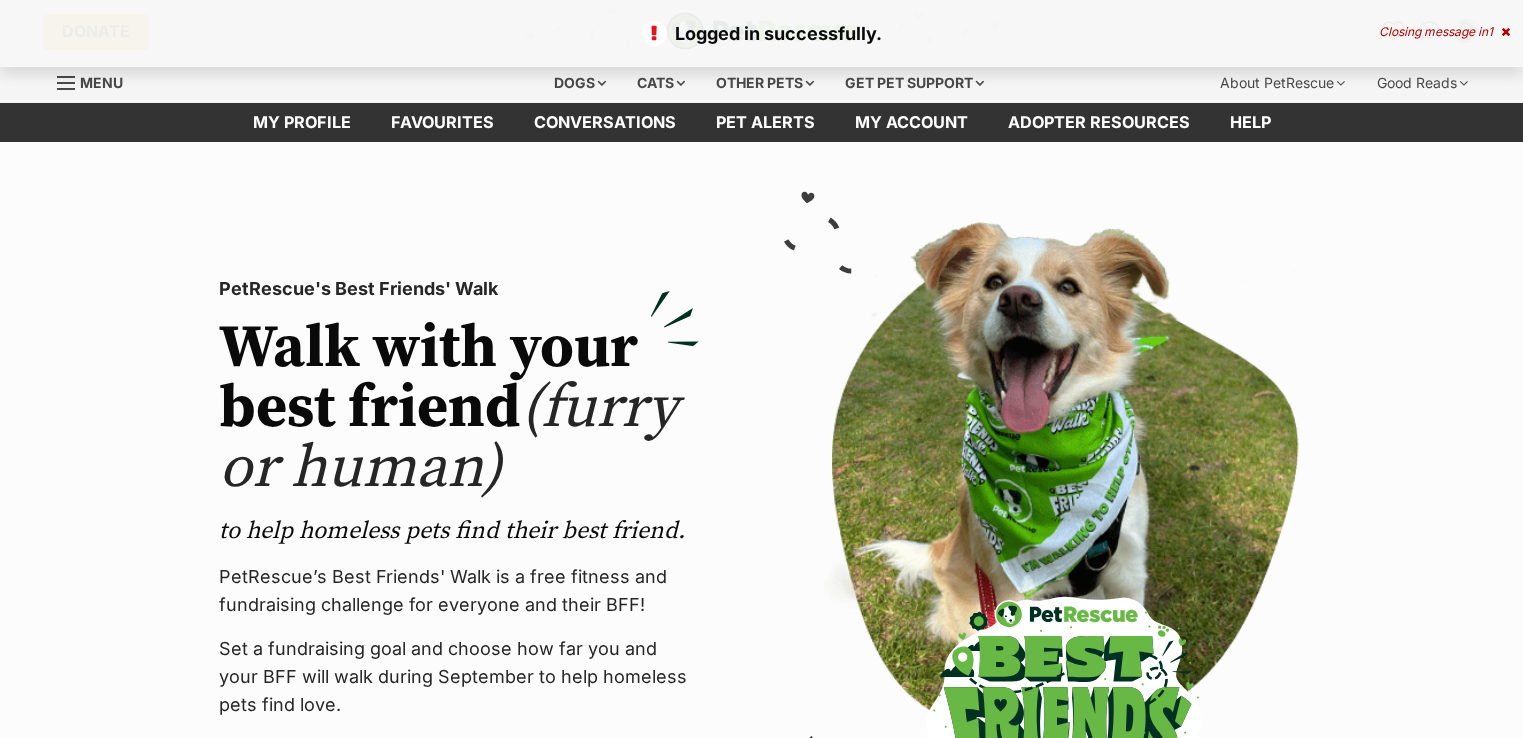 scroll, scrollTop: 0, scrollLeft: 0, axis: both 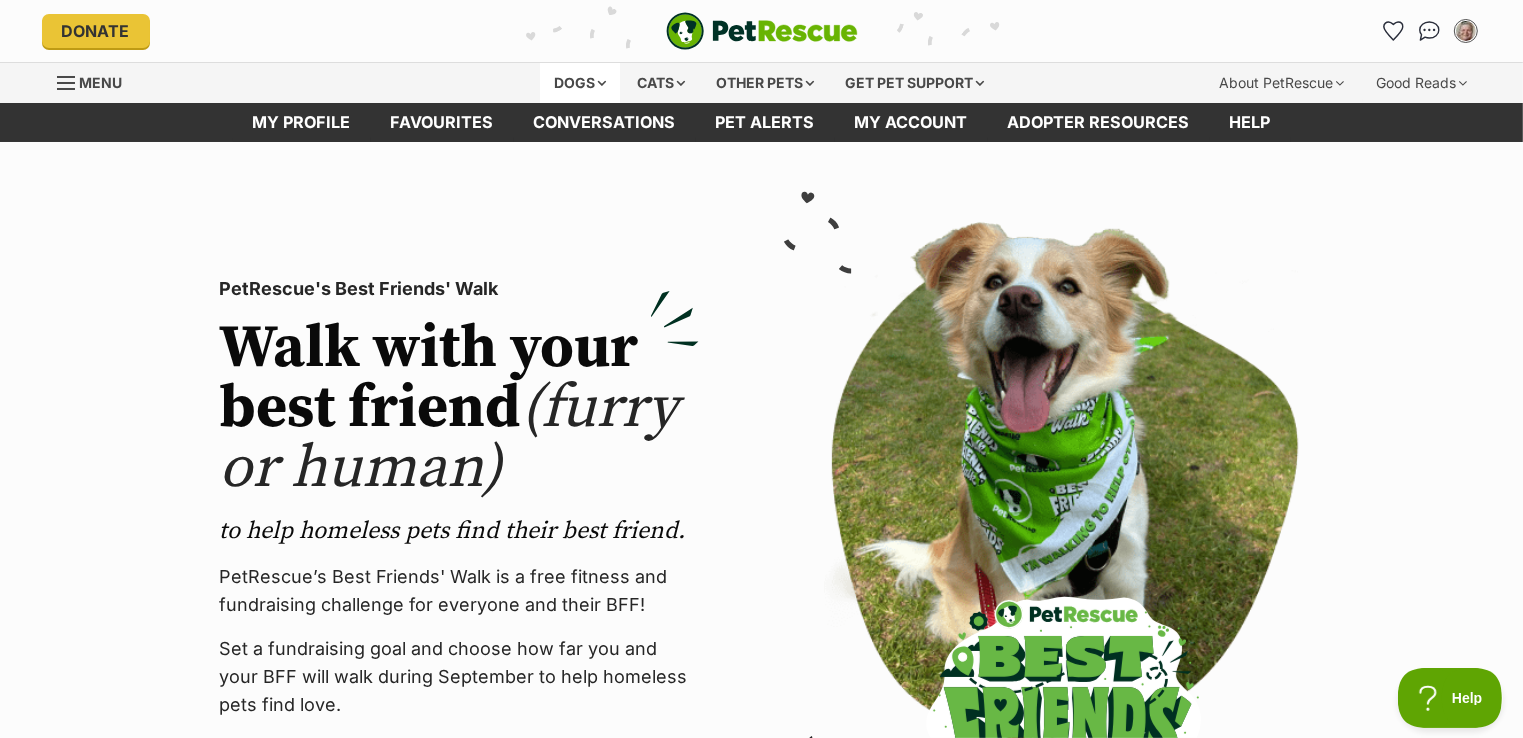 click on "Dogs" at bounding box center [580, 83] 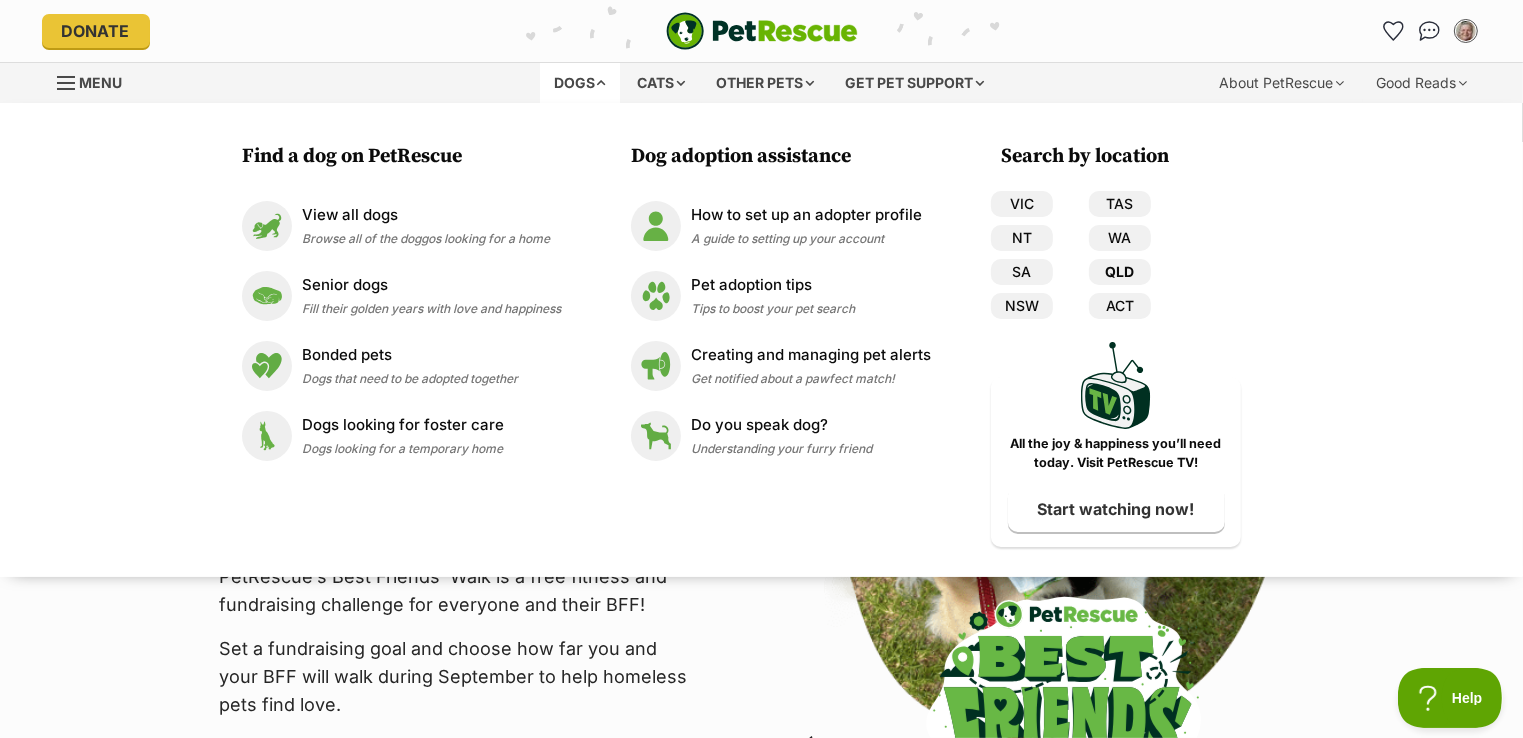 click on "QLD" at bounding box center (1120, 272) 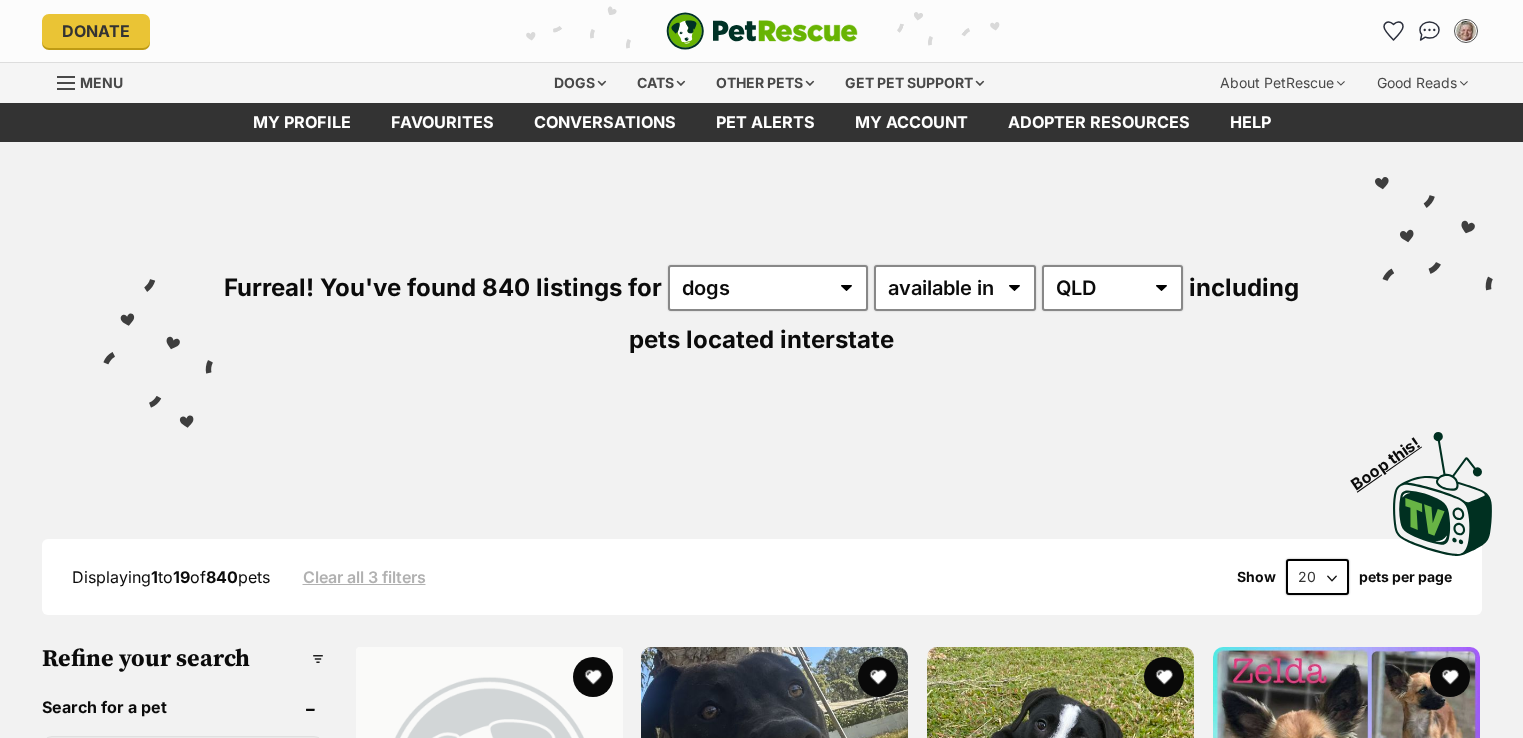 scroll, scrollTop: 0, scrollLeft: 0, axis: both 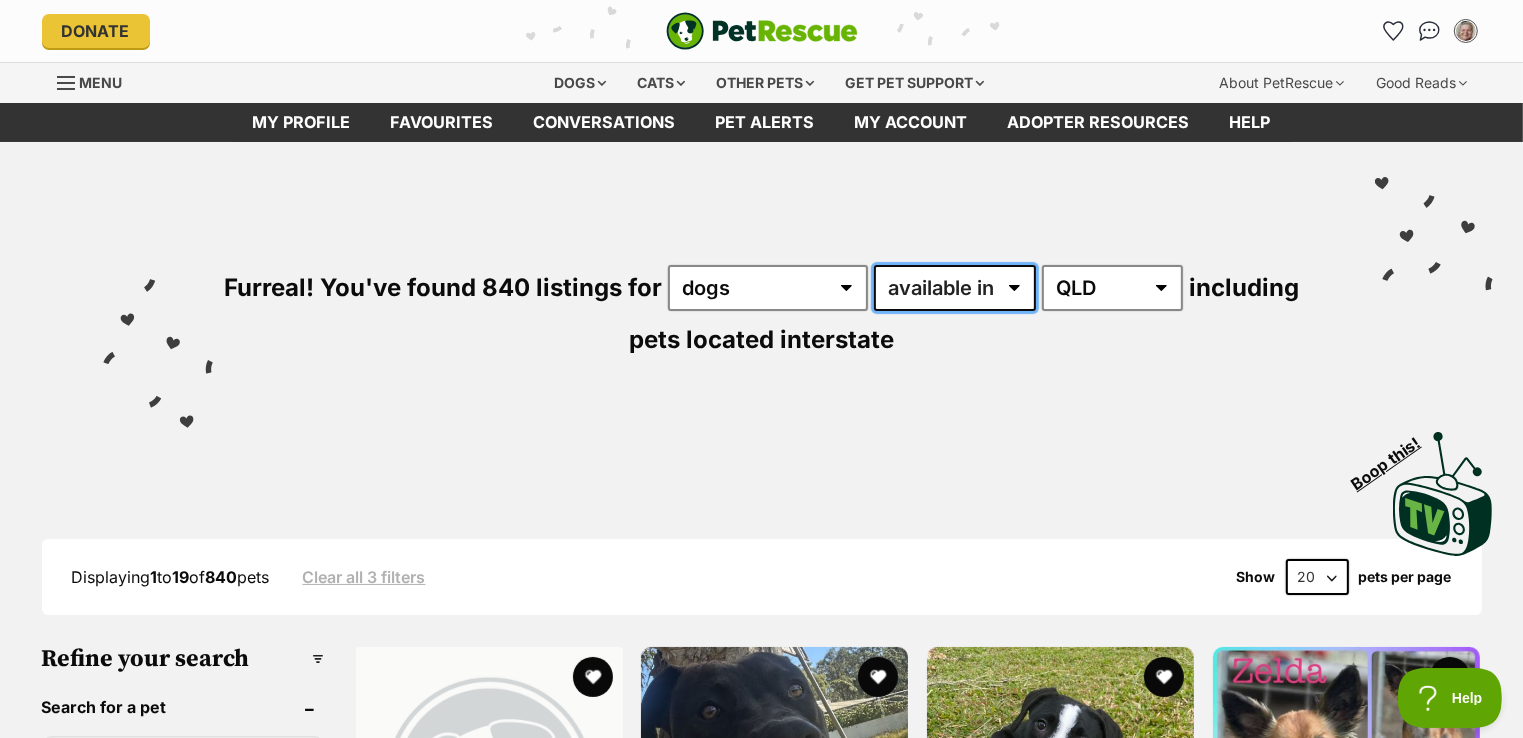click on "available in
located in" at bounding box center (955, 288) 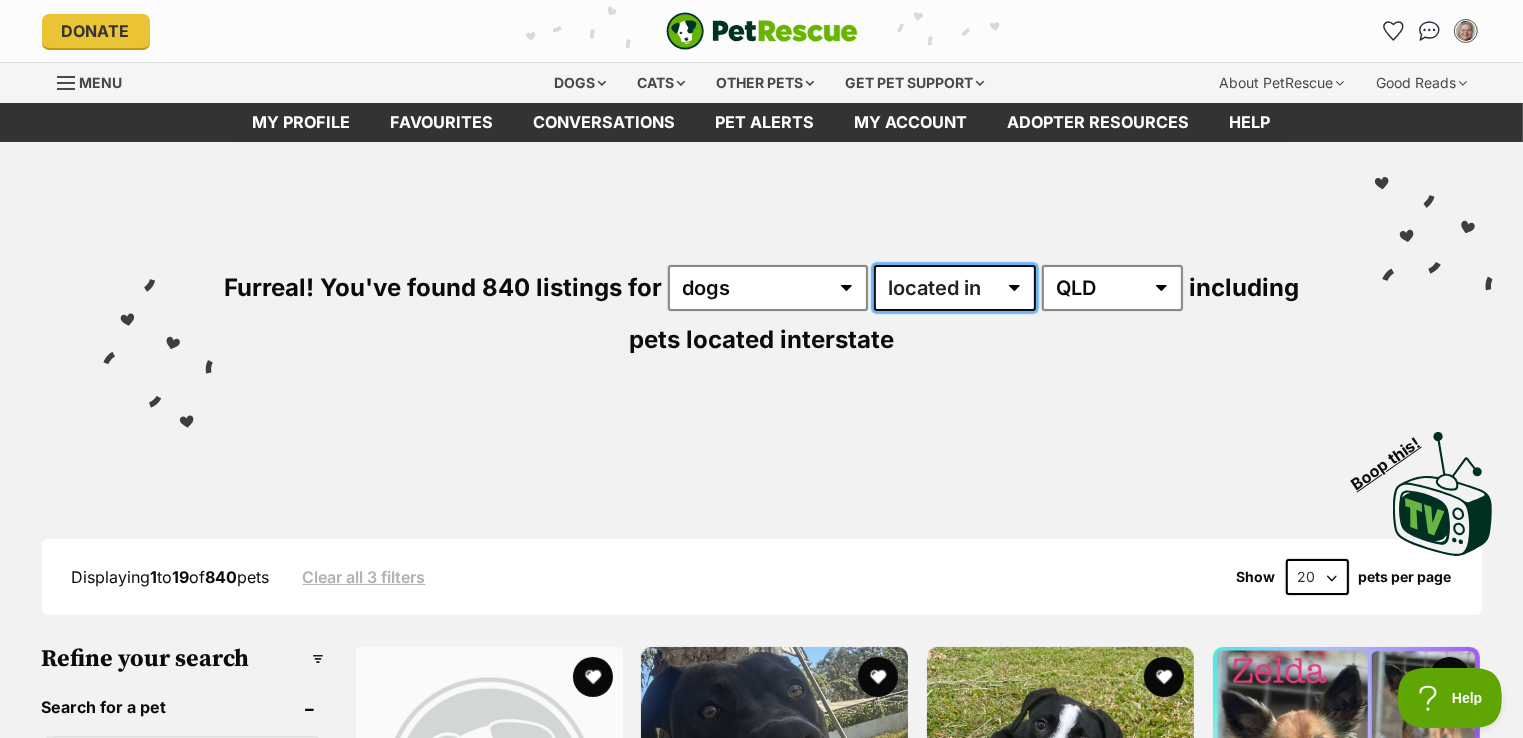 click on "available in
located in" at bounding box center (955, 288) 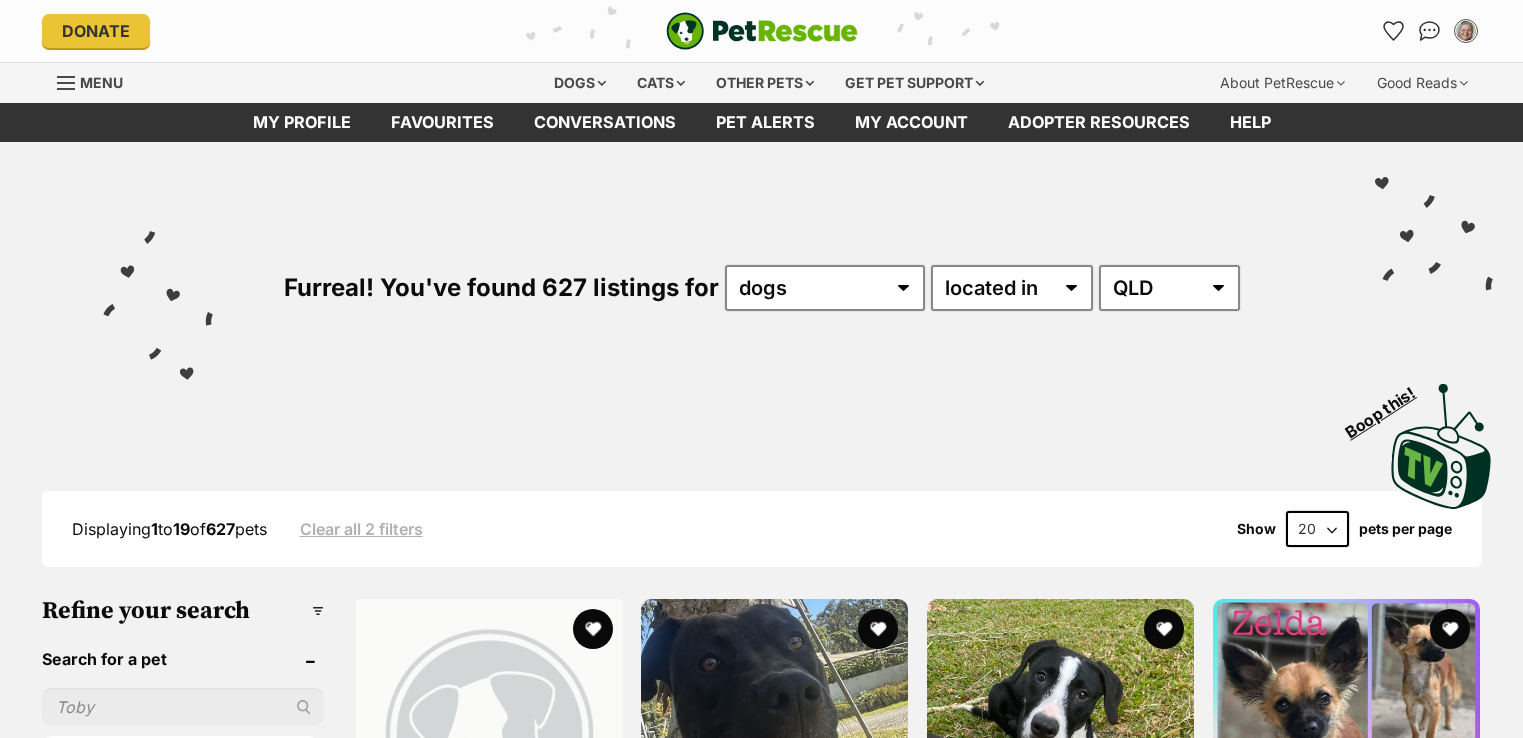 scroll, scrollTop: 0, scrollLeft: 0, axis: both 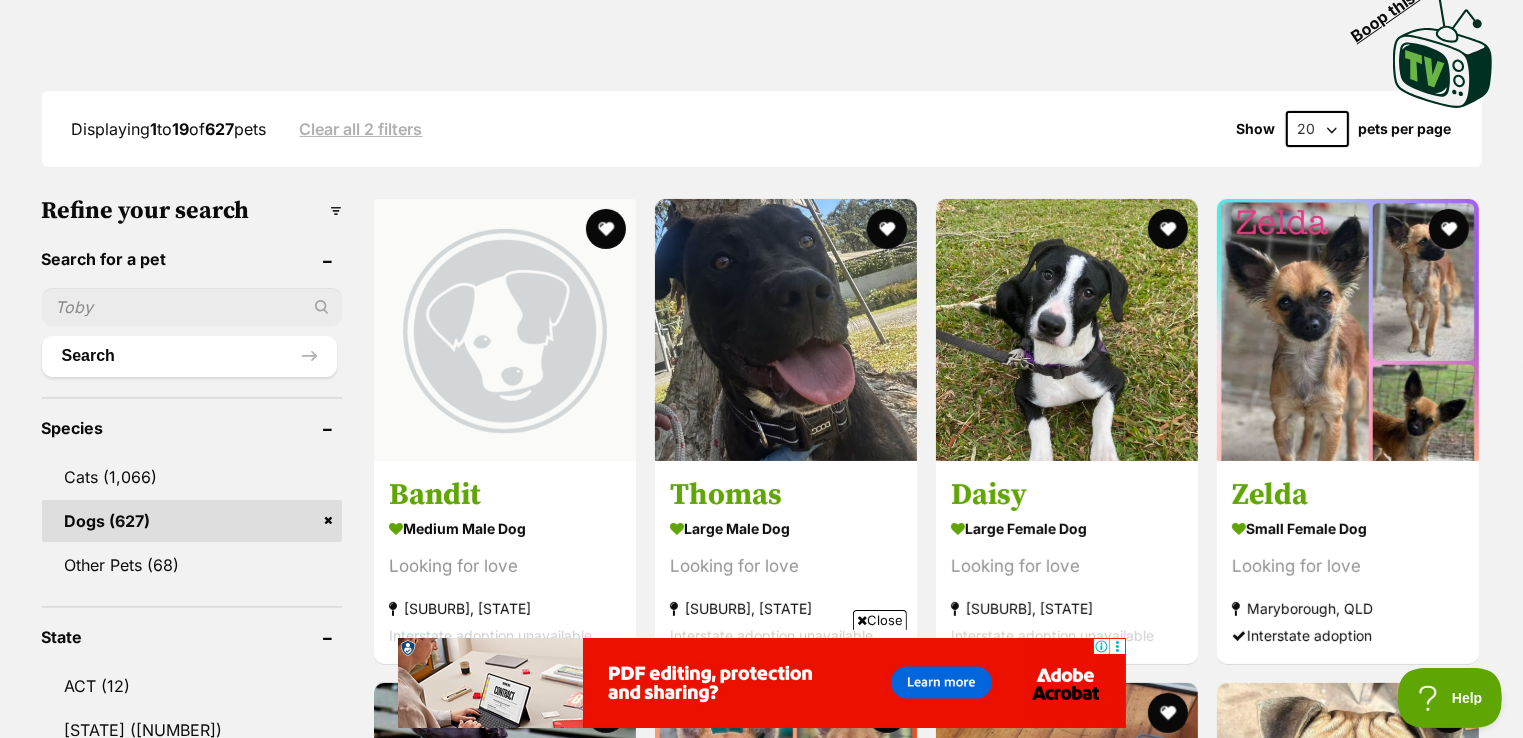 click at bounding box center (192, 307) 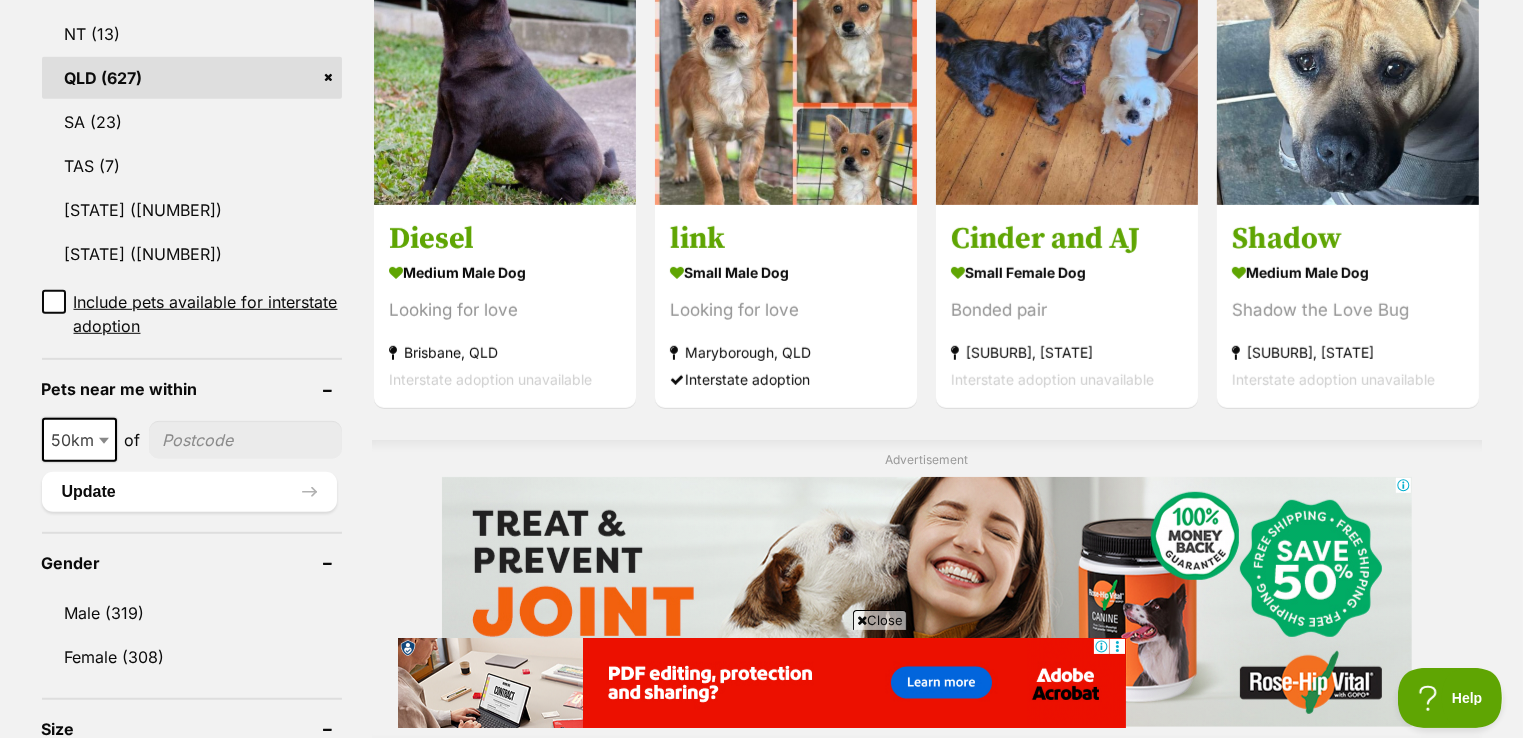 scroll, scrollTop: 1200, scrollLeft: 0, axis: vertical 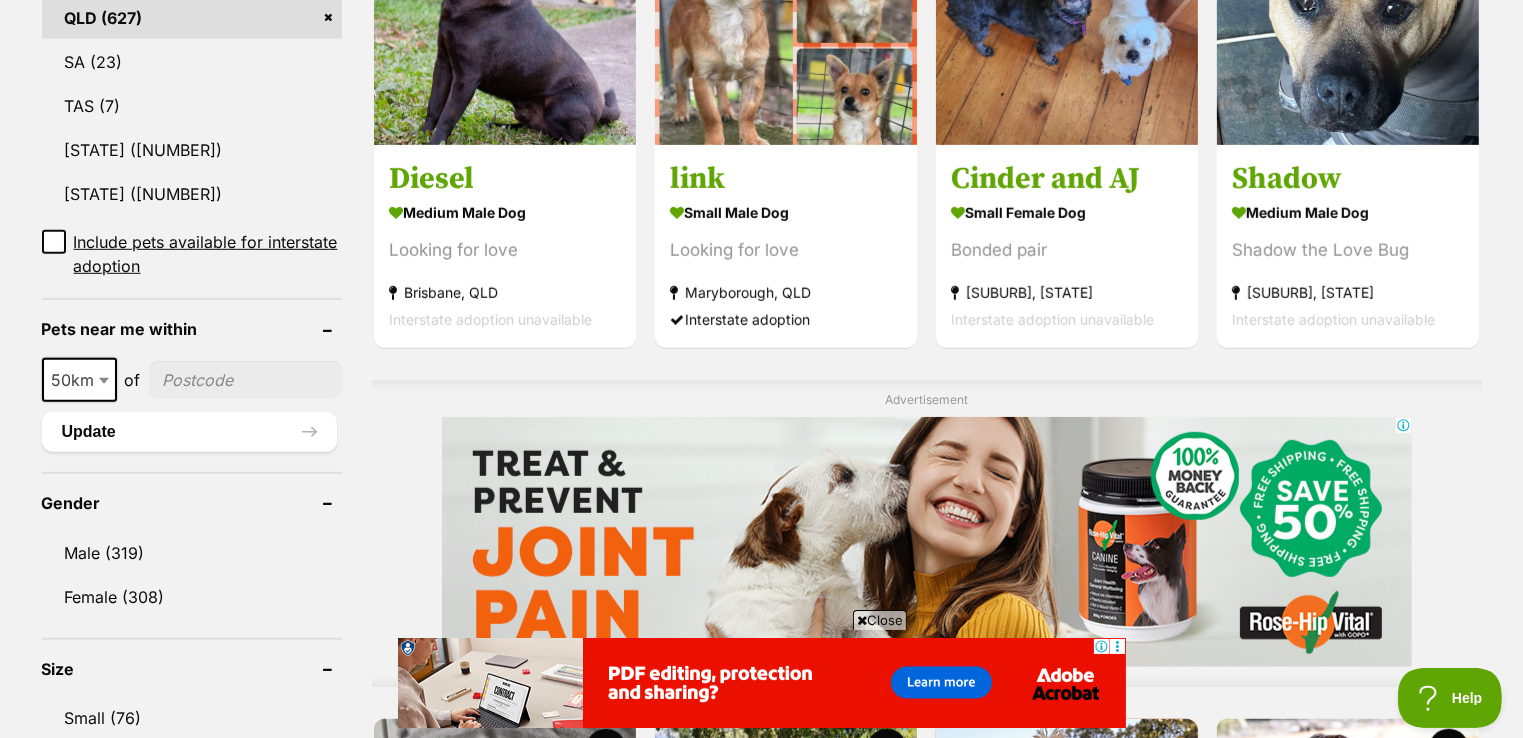 type on "stacey" 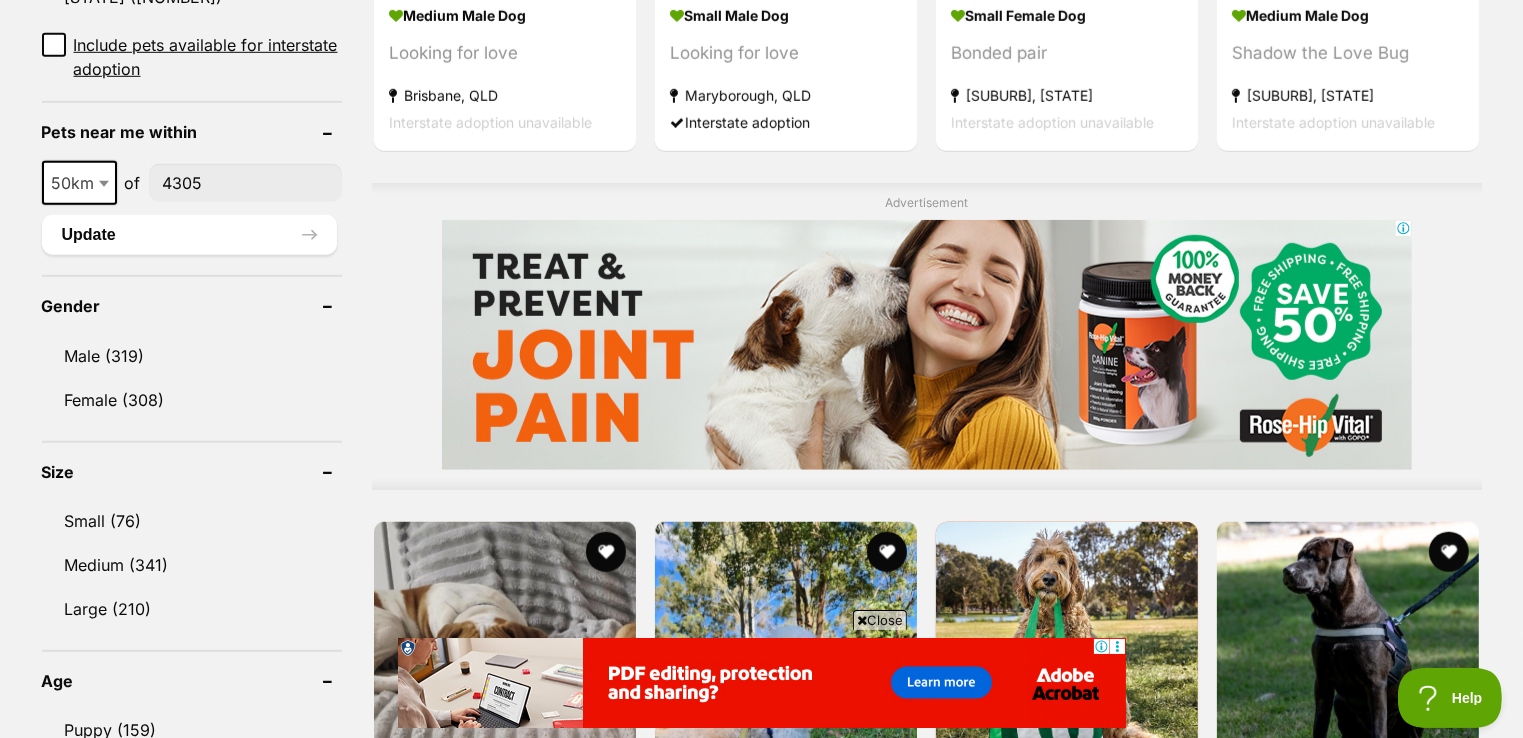 scroll, scrollTop: 1400, scrollLeft: 0, axis: vertical 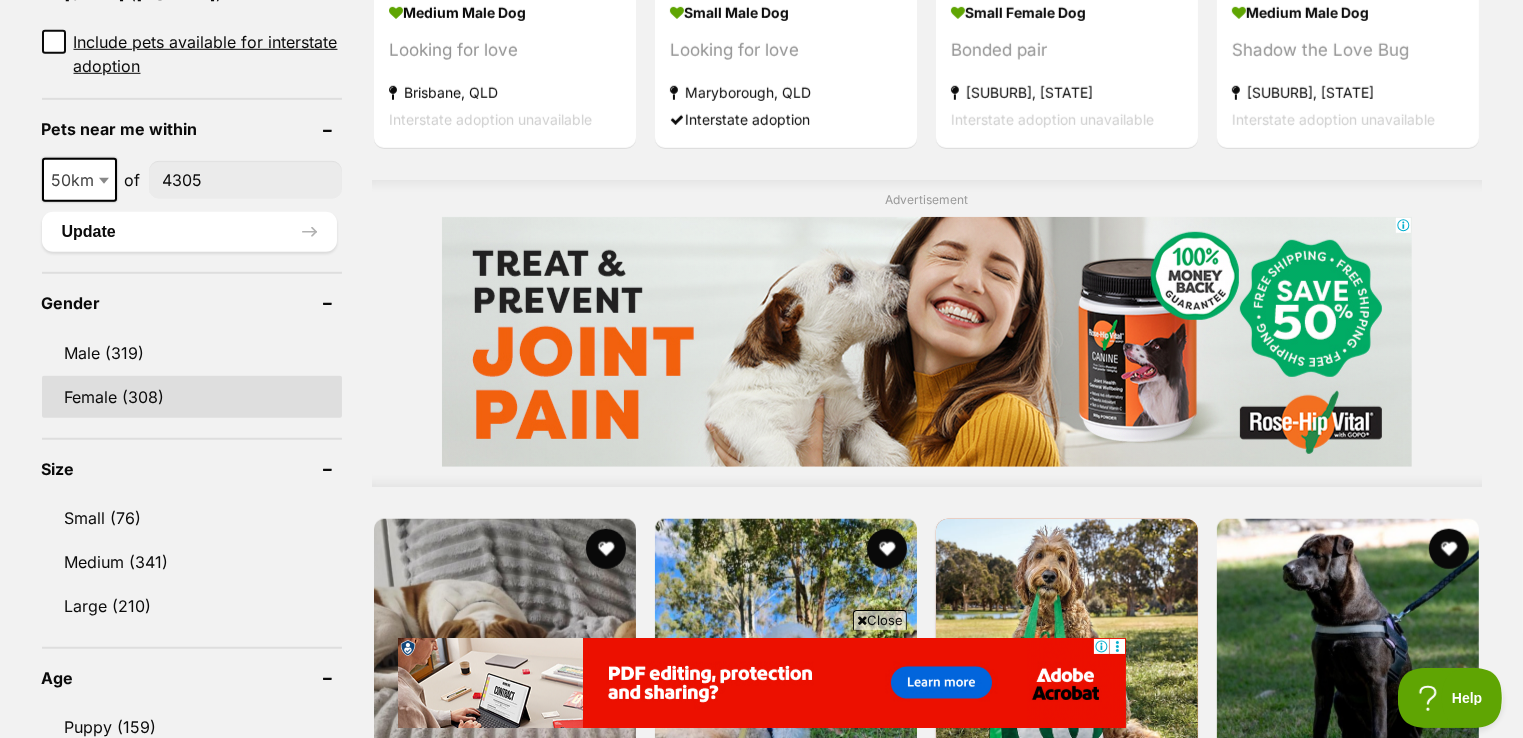 click on "Female (308)" at bounding box center [192, 397] 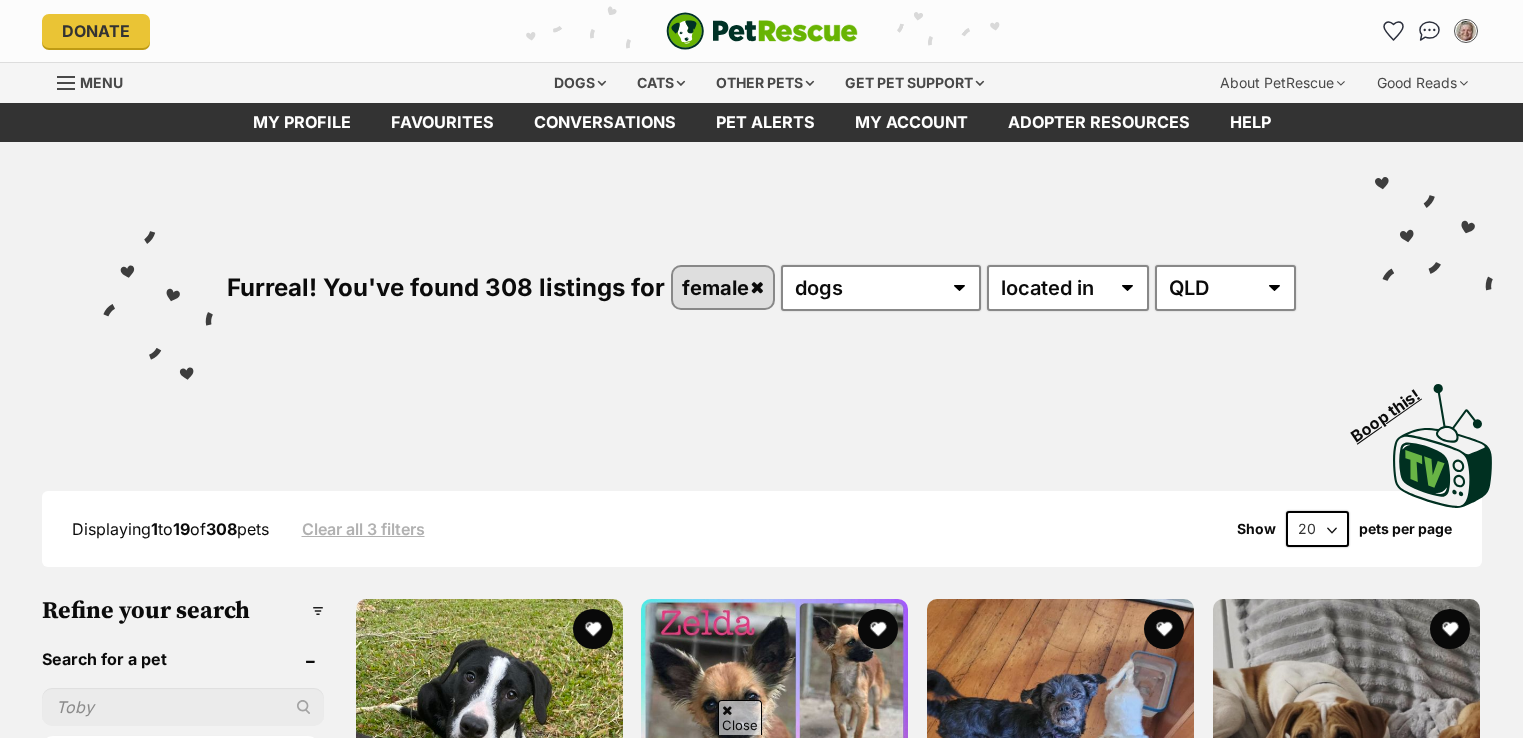 scroll, scrollTop: 297, scrollLeft: 0, axis: vertical 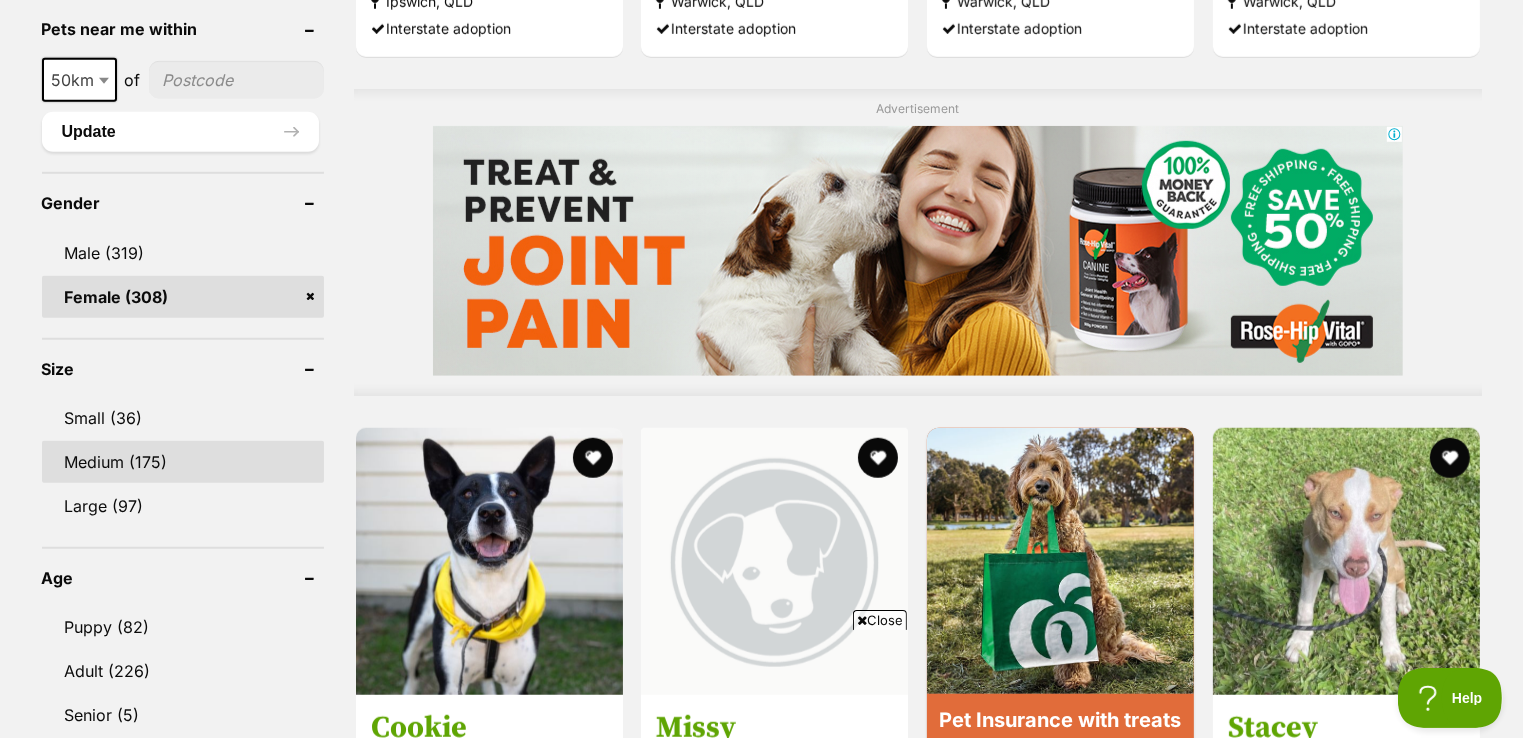 click on "Medium (175)" at bounding box center (183, 462) 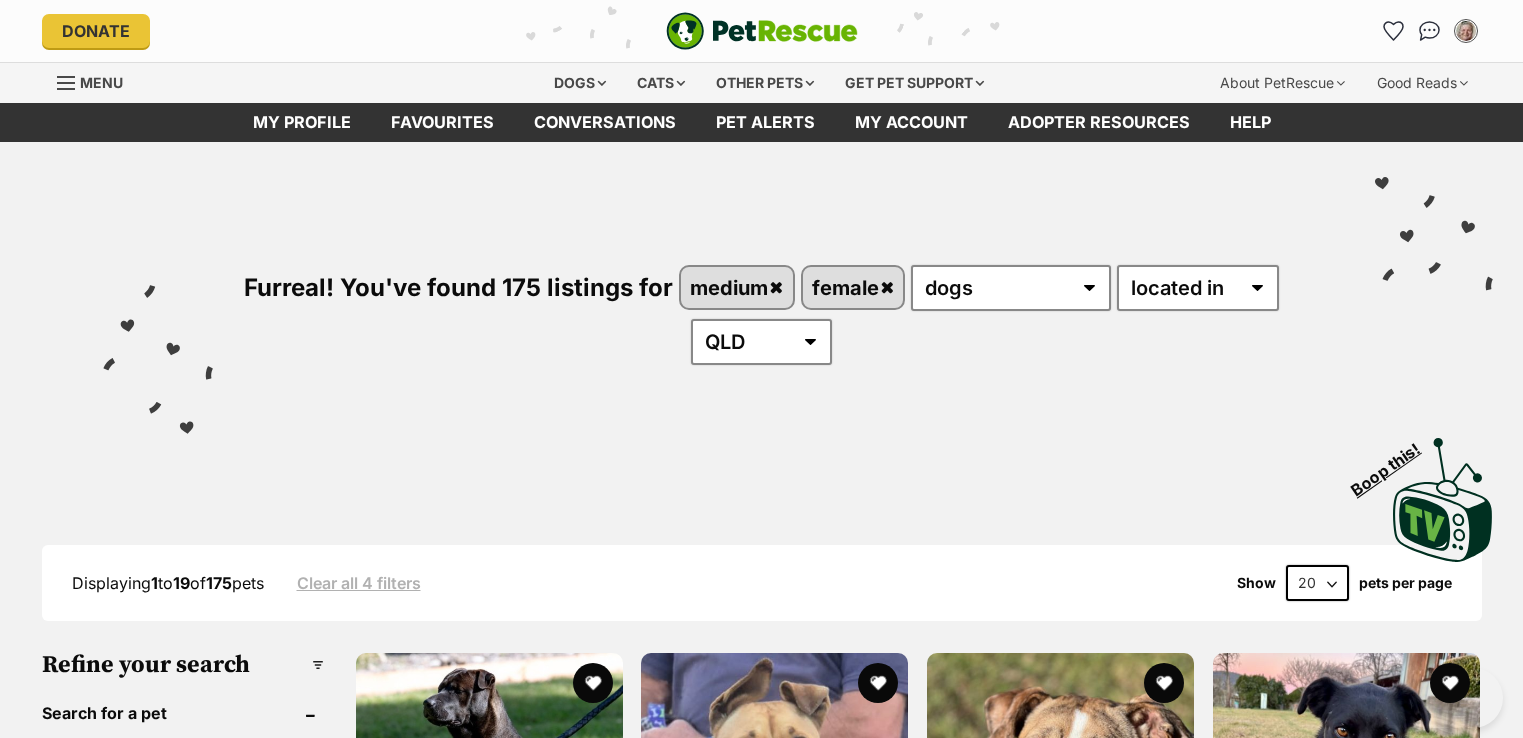 scroll, scrollTop: 0, scrollLeft: 0, axis: both 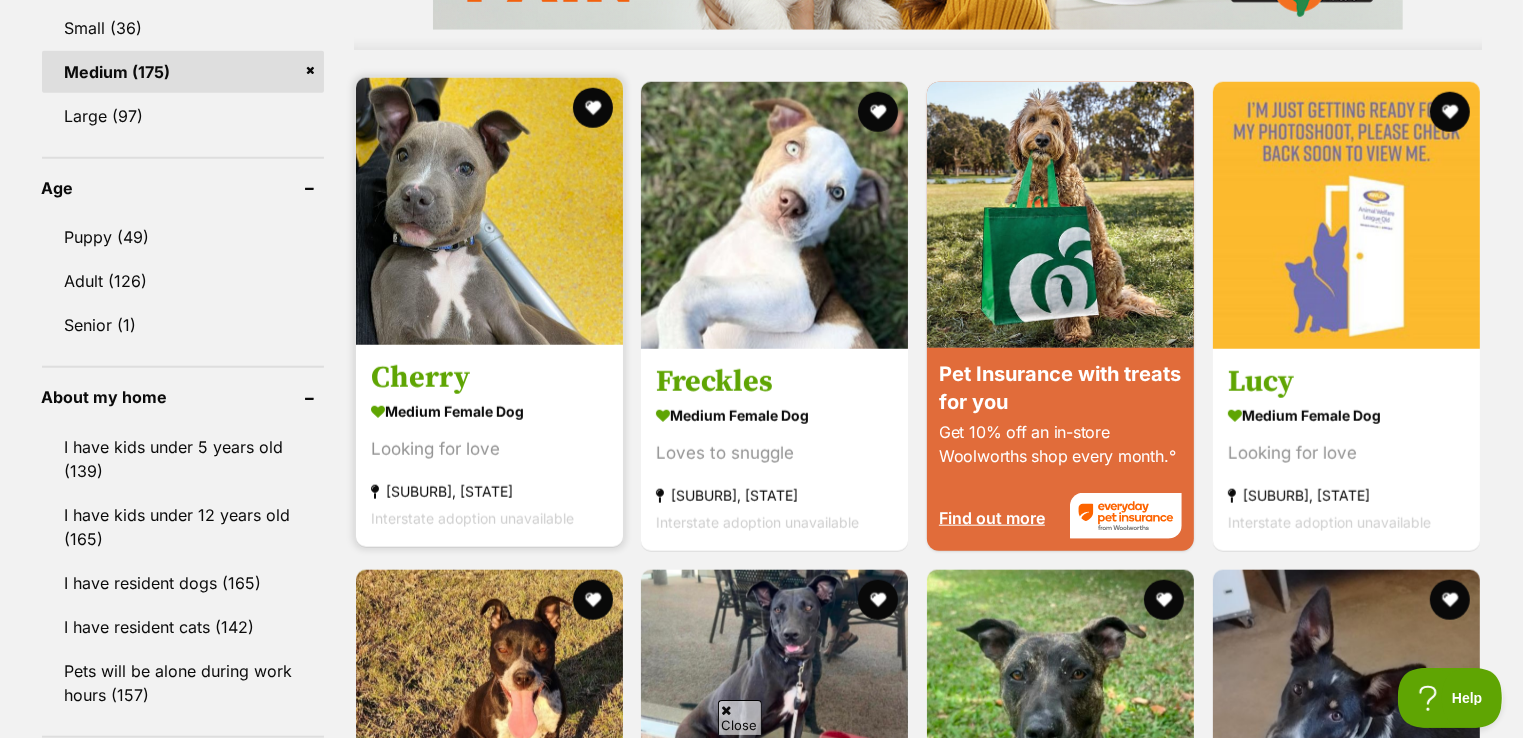 click at bounding box center (489, 211) 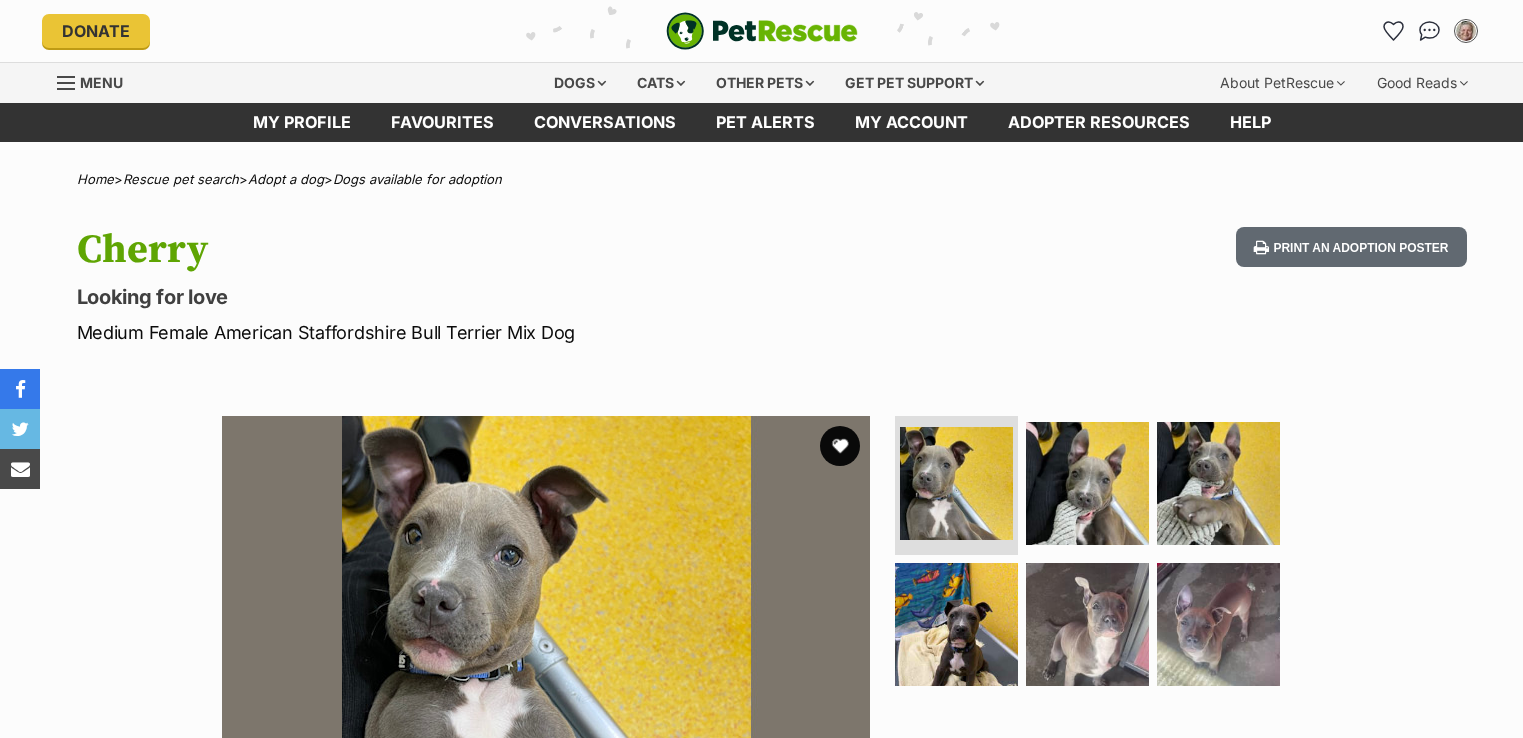 scroll, scrollTop: 0, scrollLeft: 0, axis: both 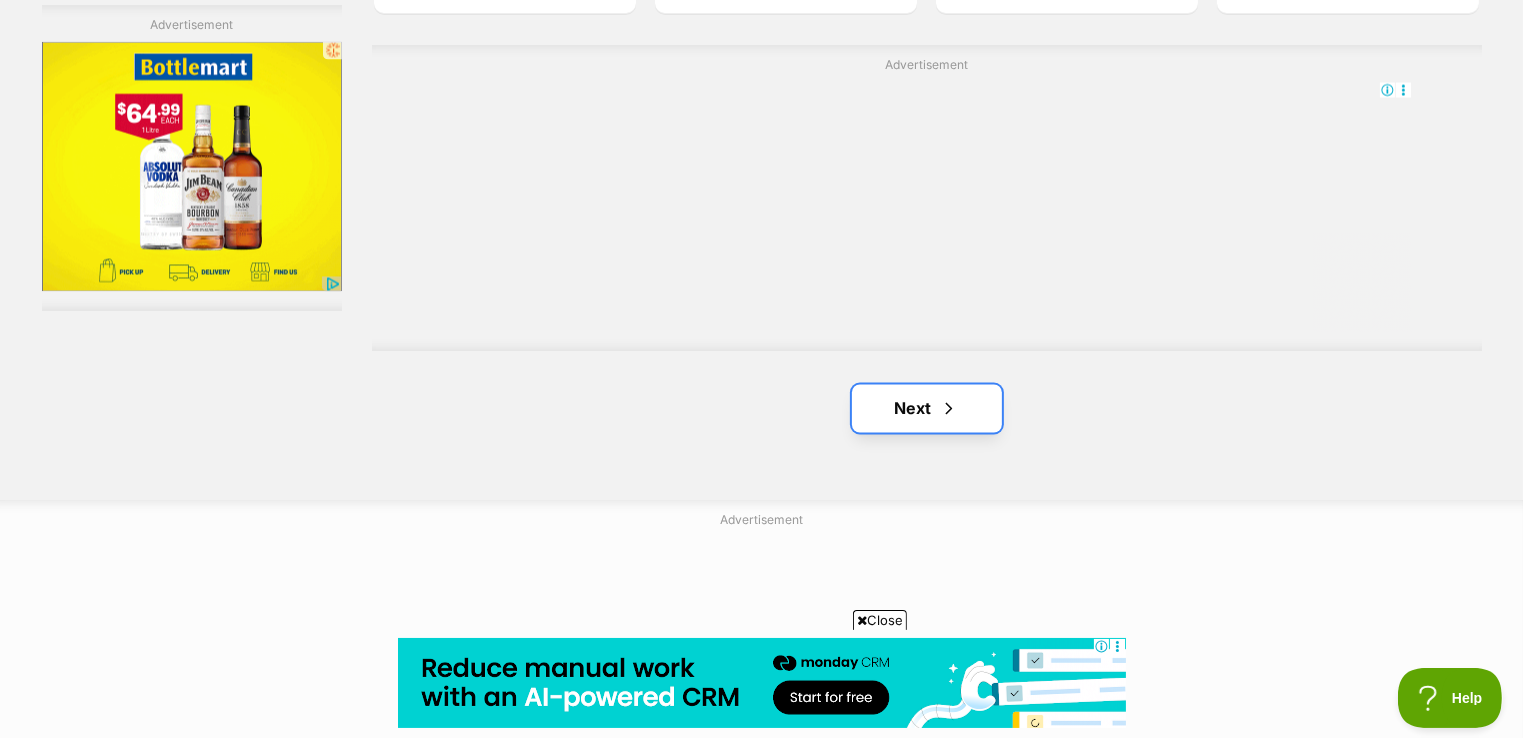 click on "Next" at bounding box center [927, 409] 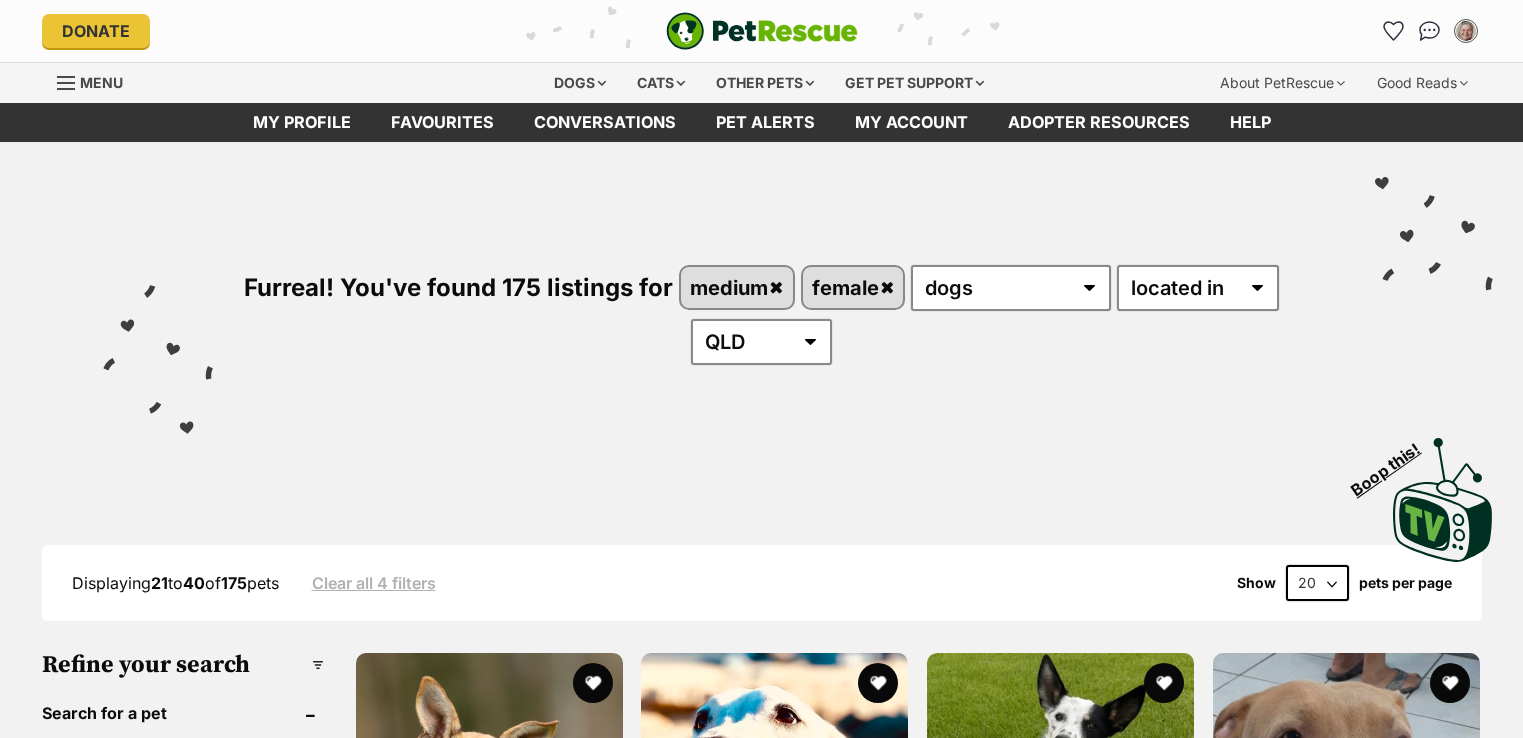 scroll, scrollTop: 0, scrollLeft: 0, axis: both 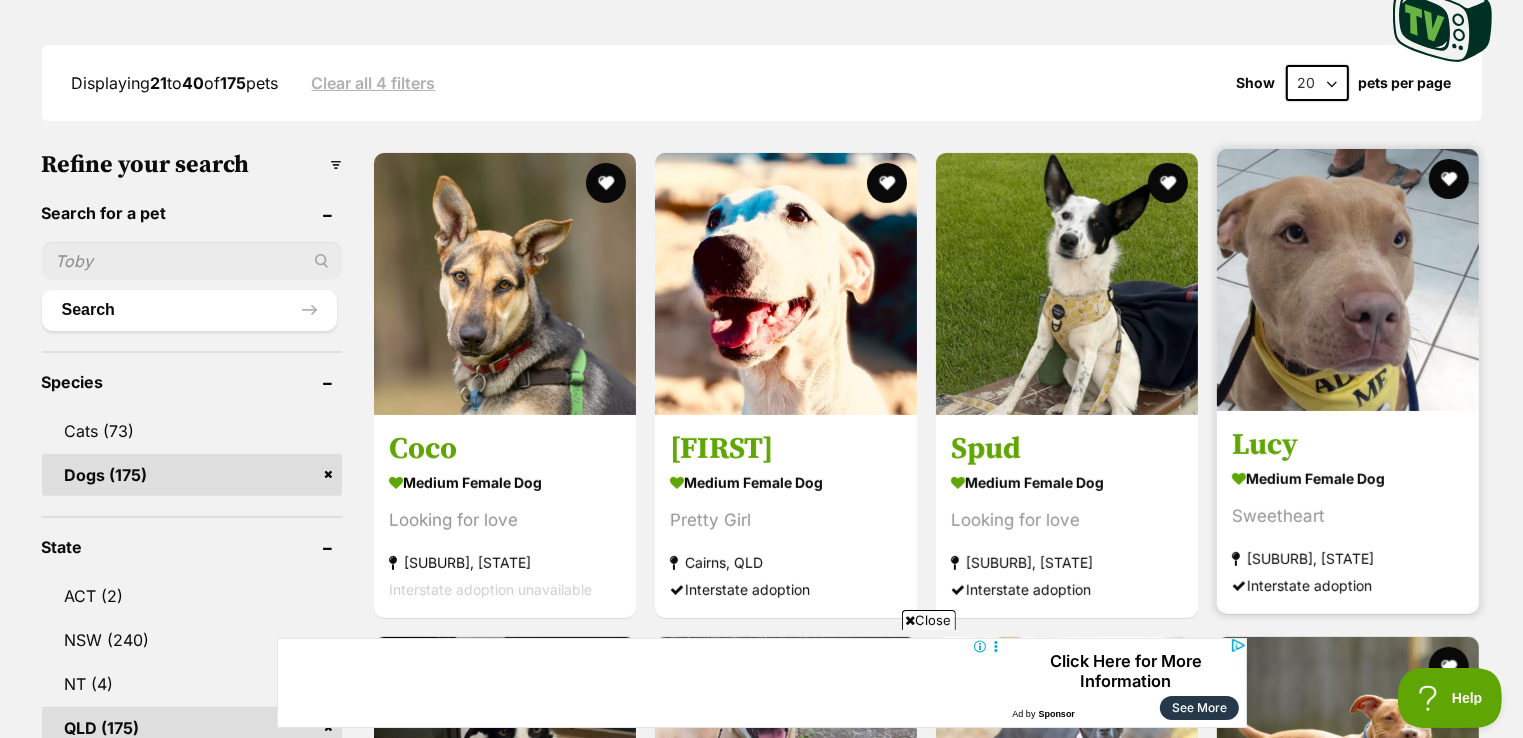 click at bounding box center [1348, 280] 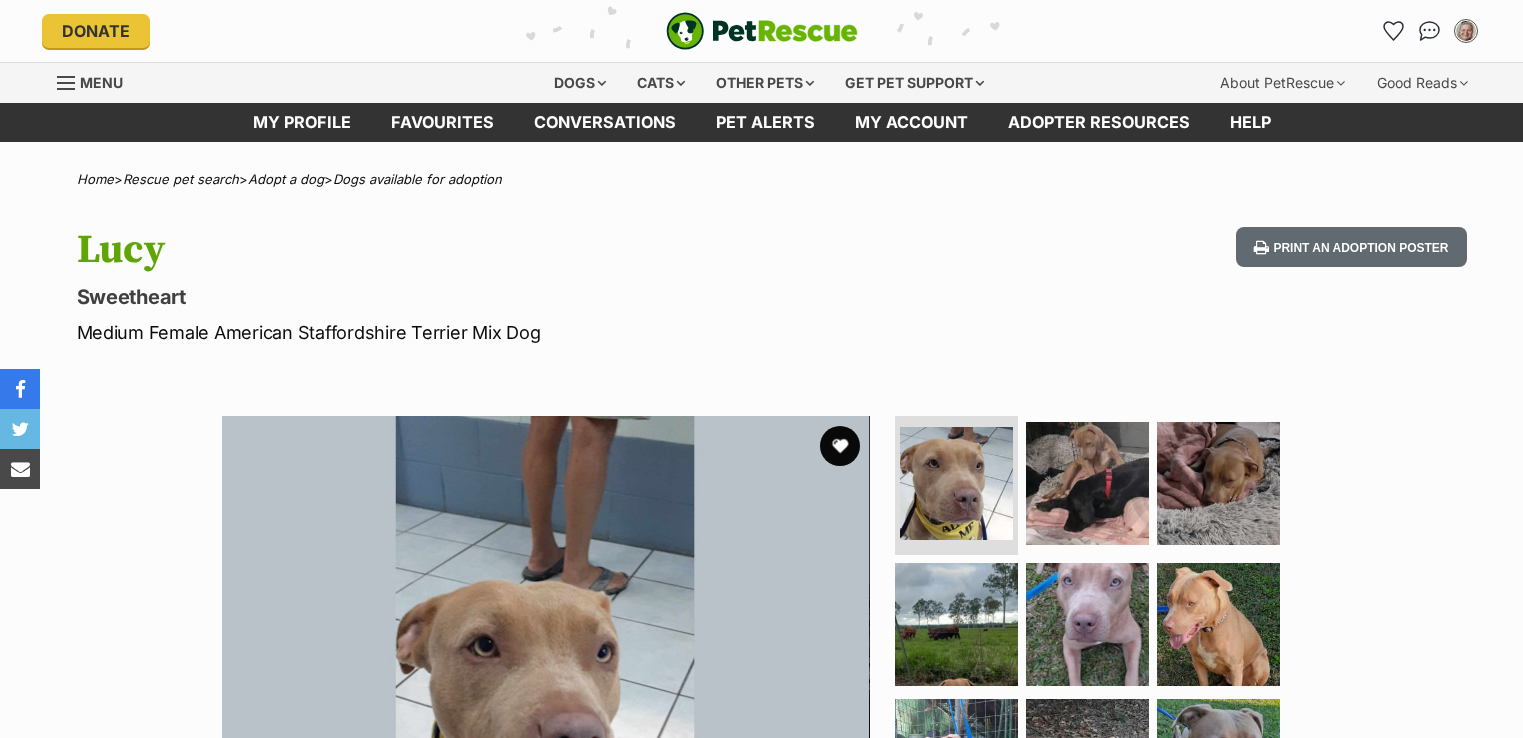 scroll, scrollTop: 0, scrollLeft: 0, axis: both 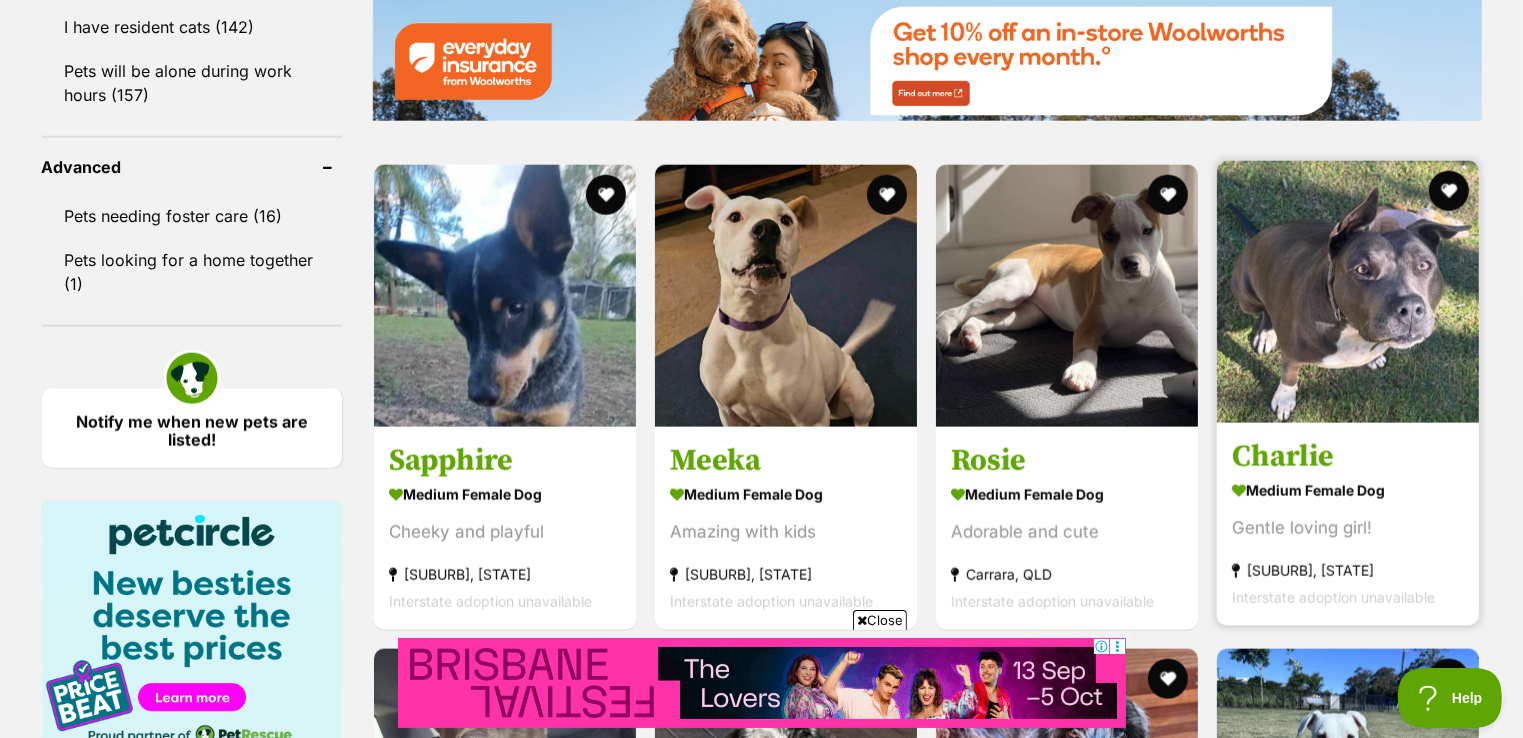 click at bounding box center (1348, 292) 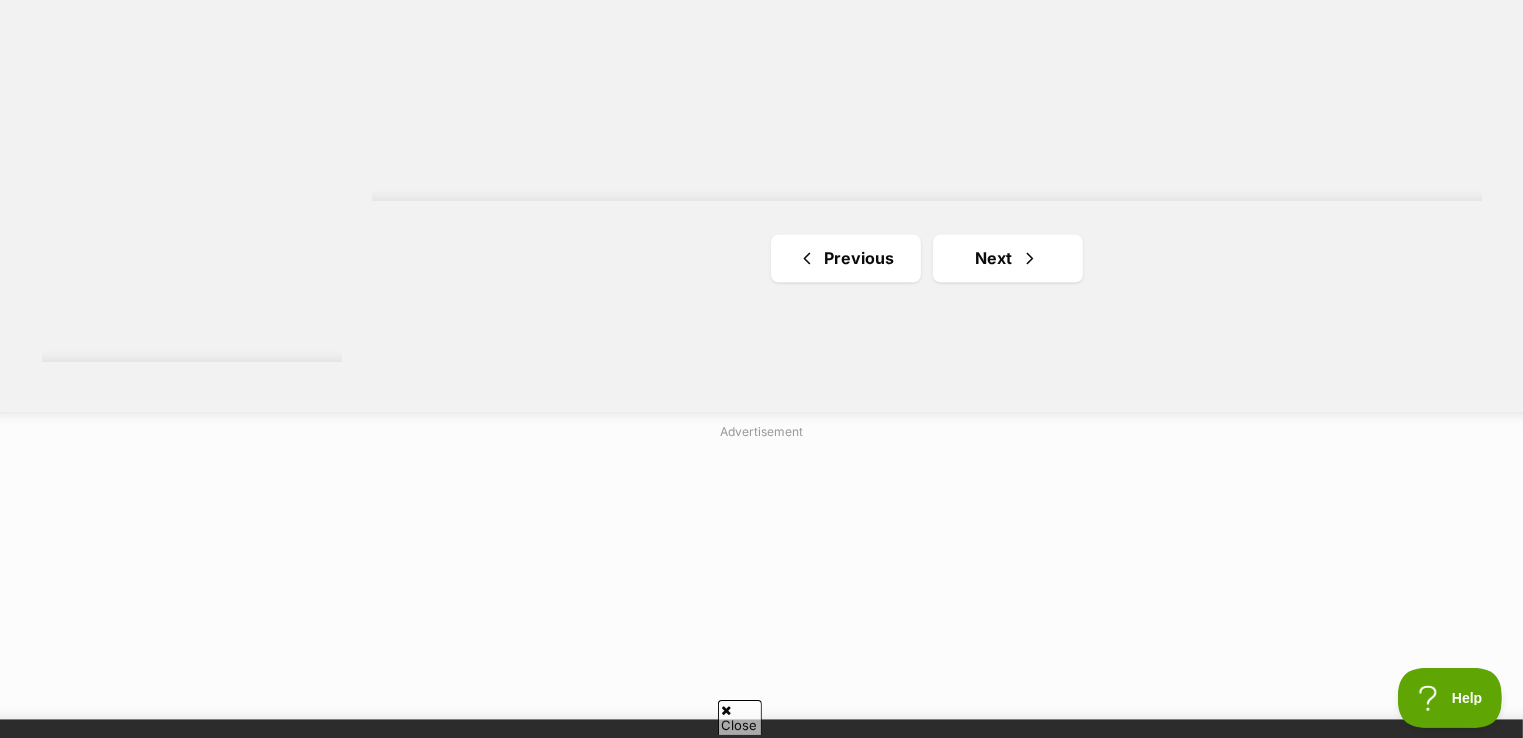 scroll, scrollTop: 3800, scrollLeft: 0, axis: vertical 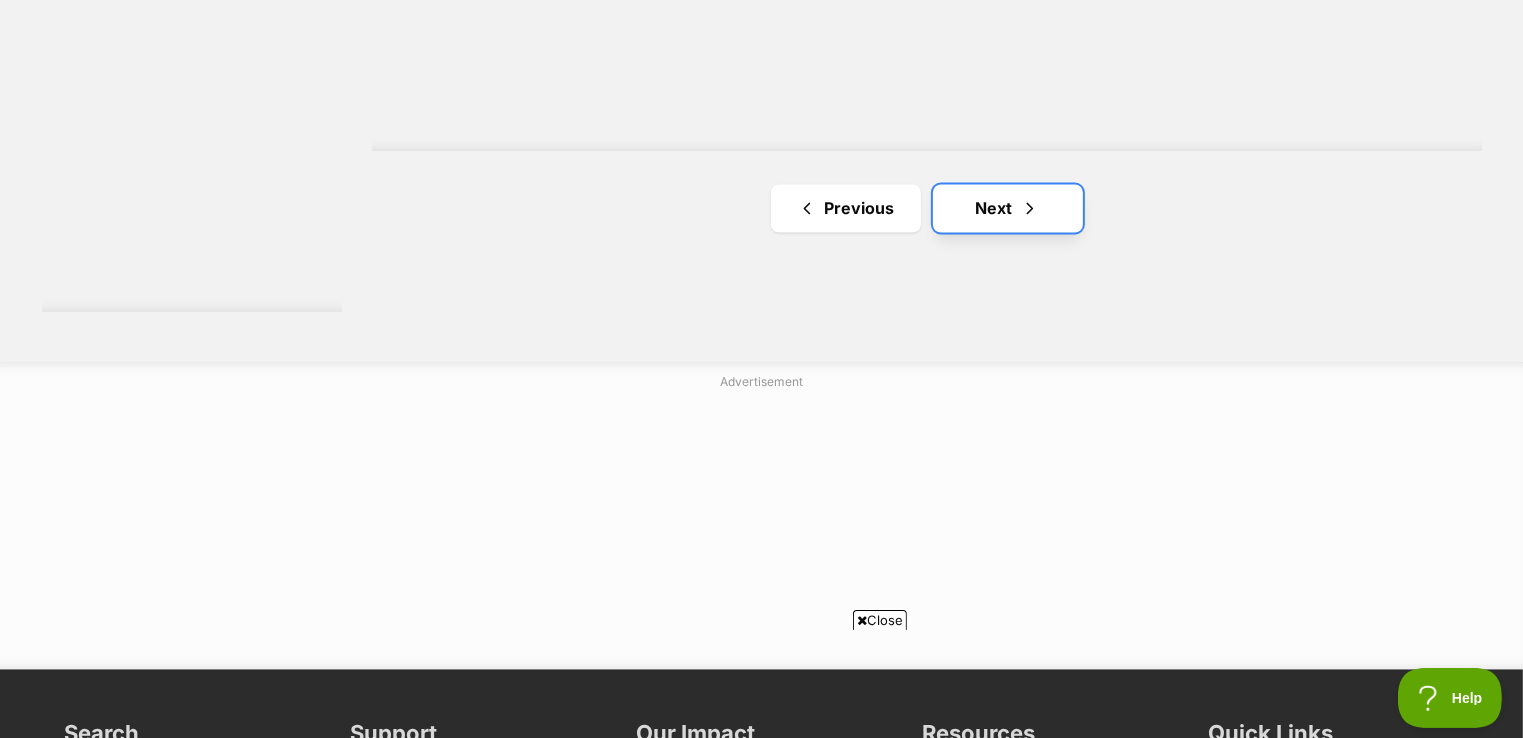 click at bounding box center [1030, 209] 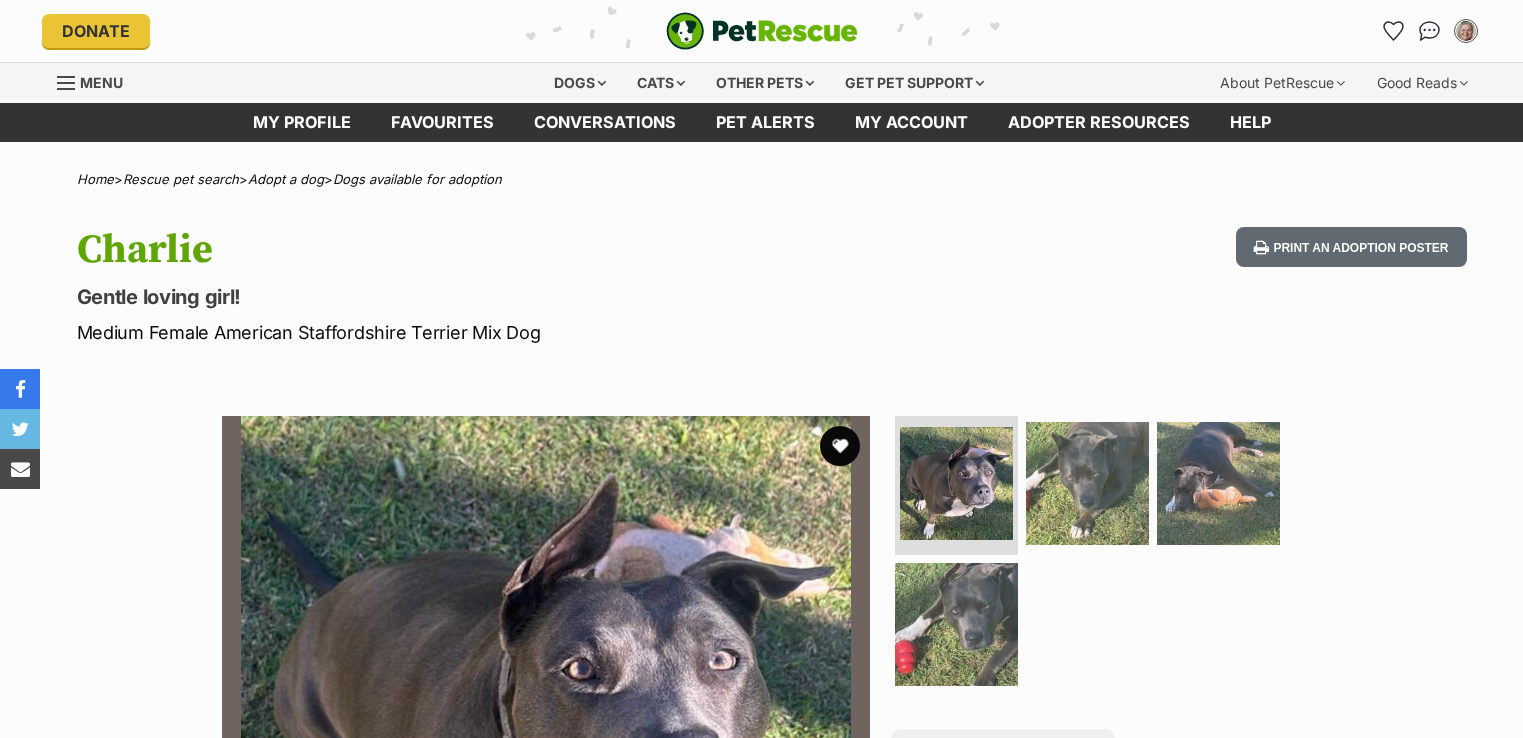 scroll, scrollTop: 0, scrollLeft: 0, axis: both 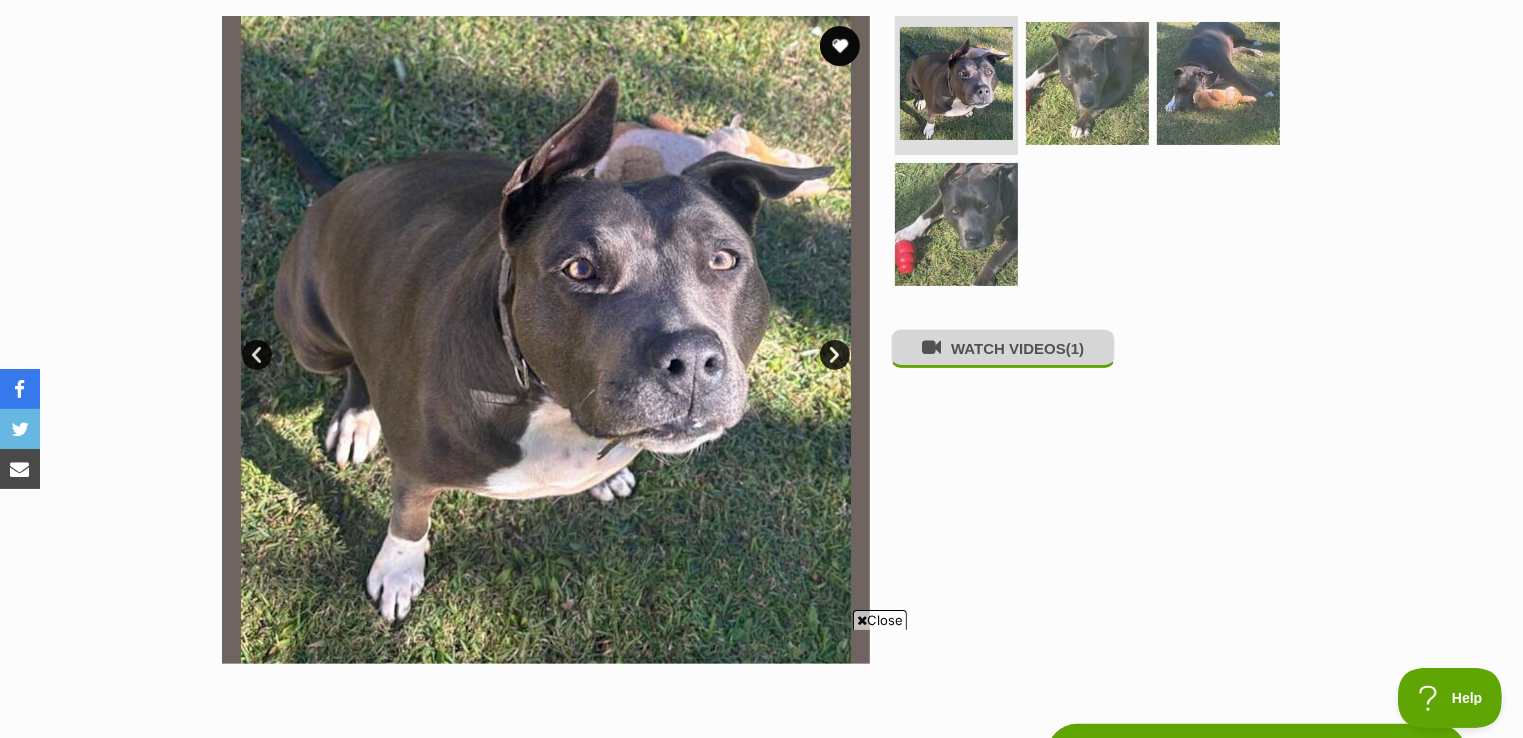 click on "WATCH VIDEOS
(1)" at bounding box center (1003, 348) 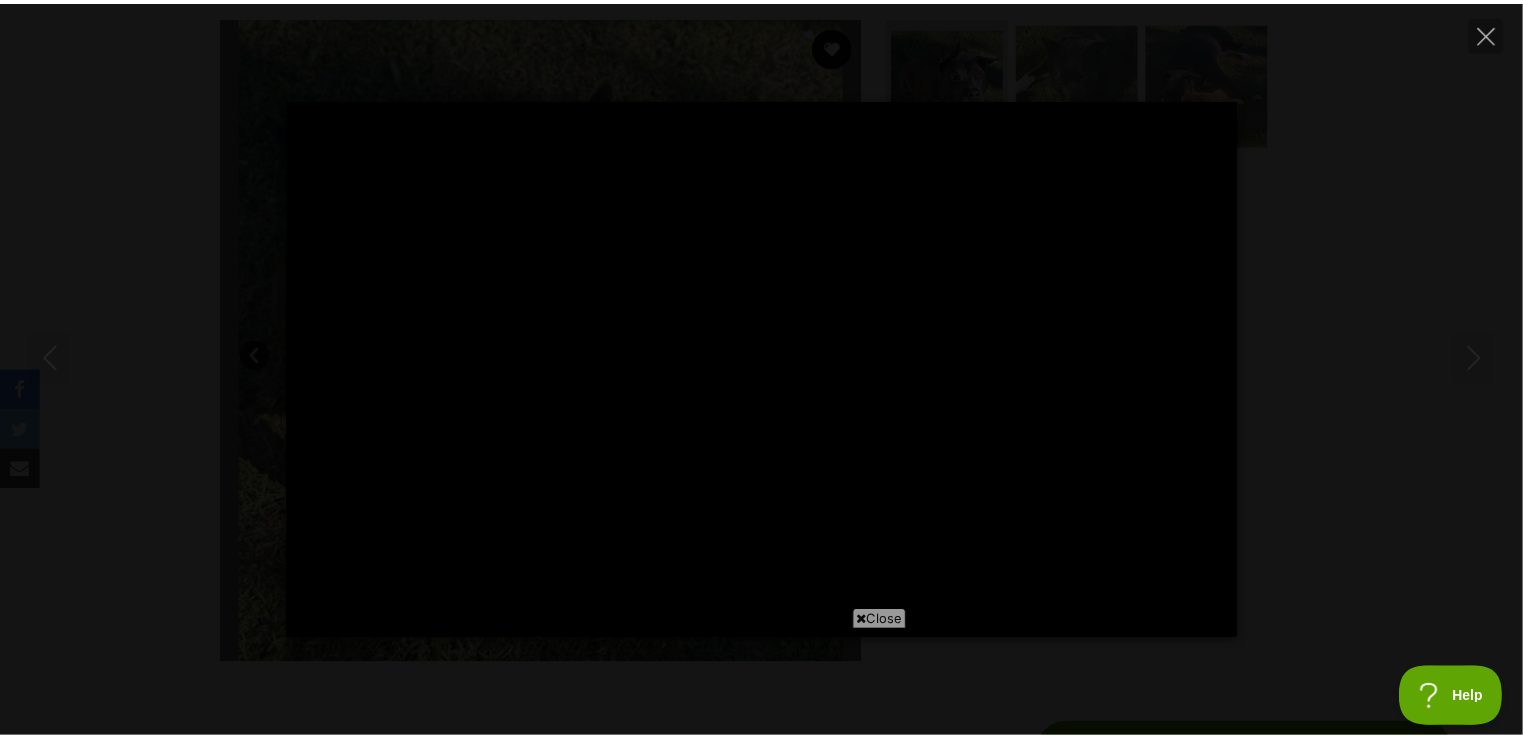 scroll, scrollTop: 0, scrollLeft: 0, axis: both 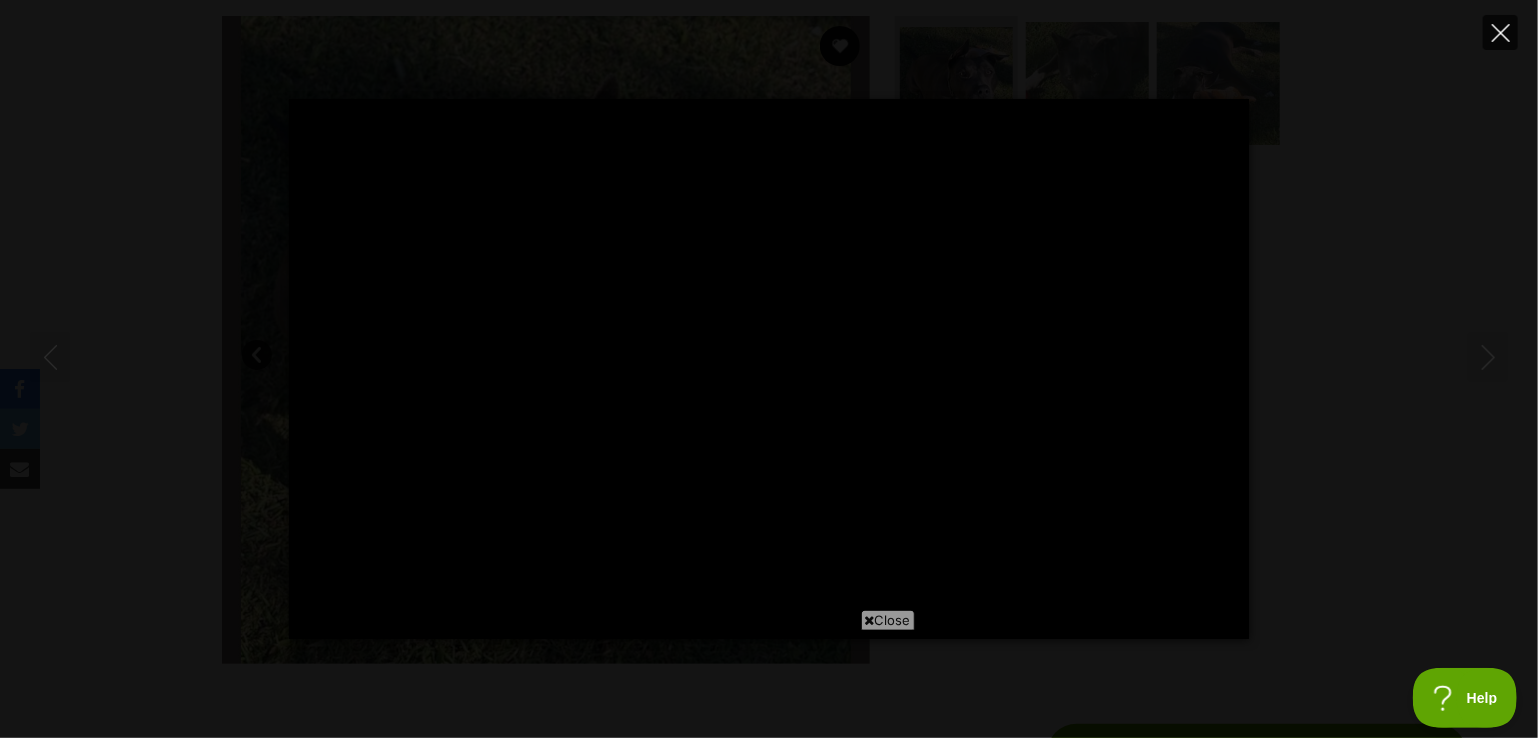 click 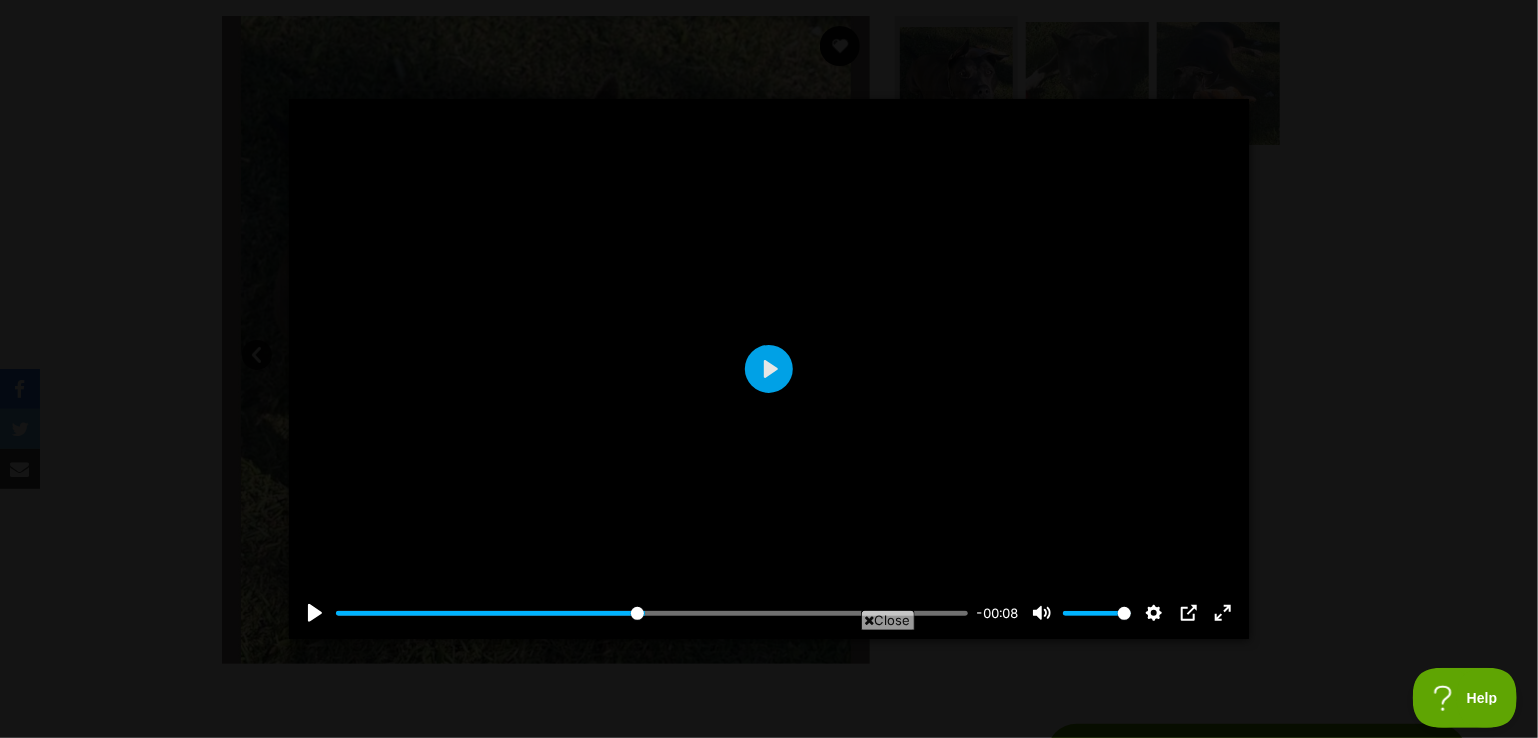 type on "48.87" 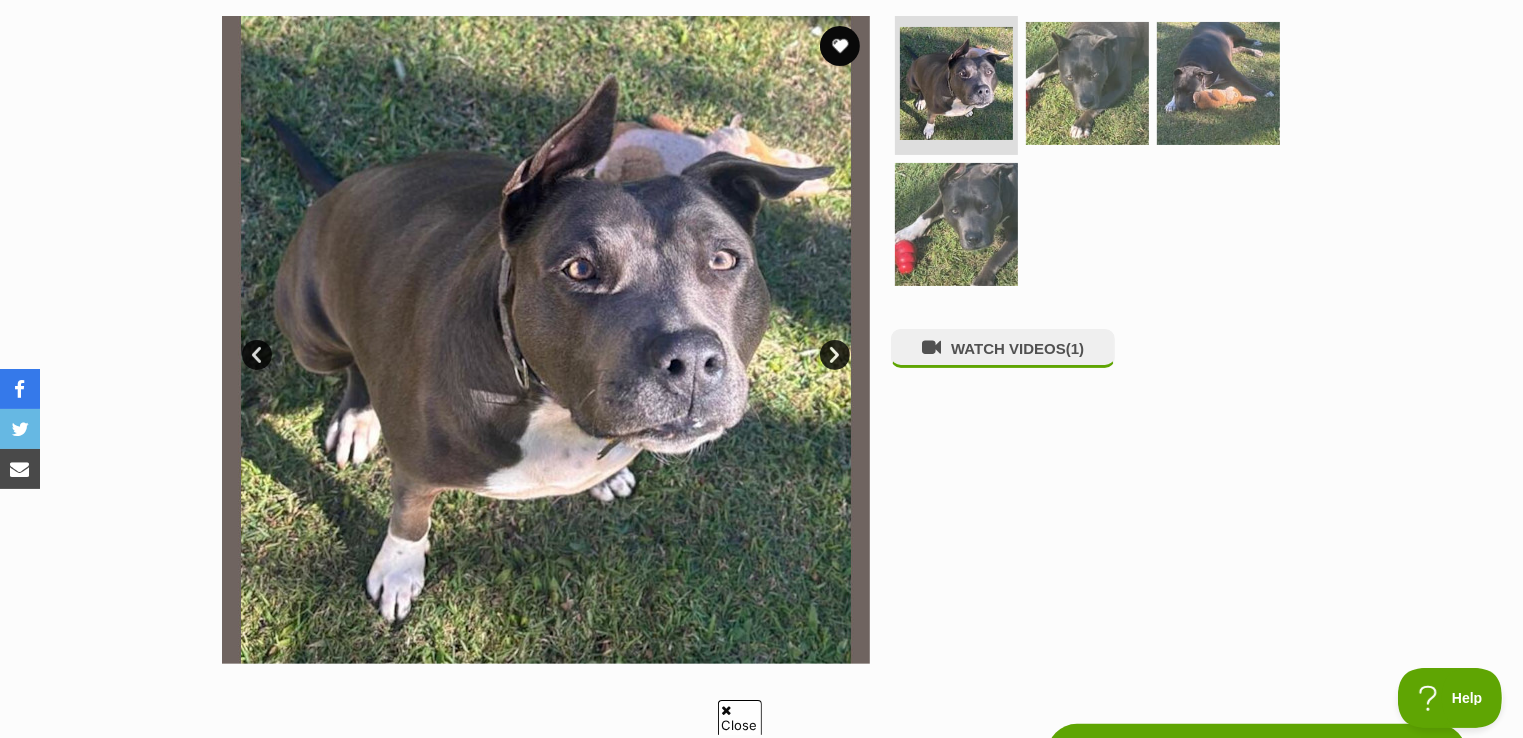 scroll, scrollTop: 0, scrollLeft: 0, axis: both 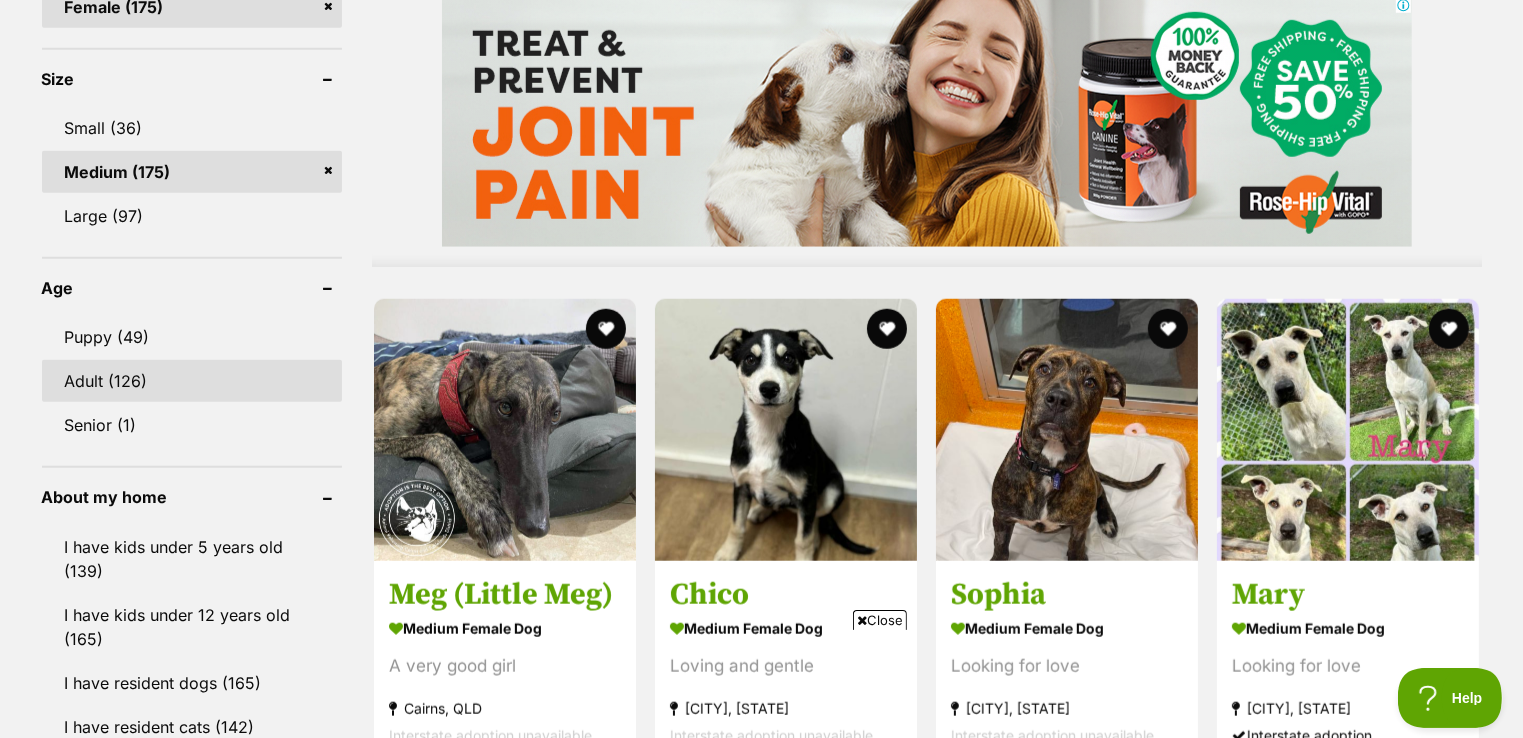 click on "Adult (126)" at bounding box center [192, 381] 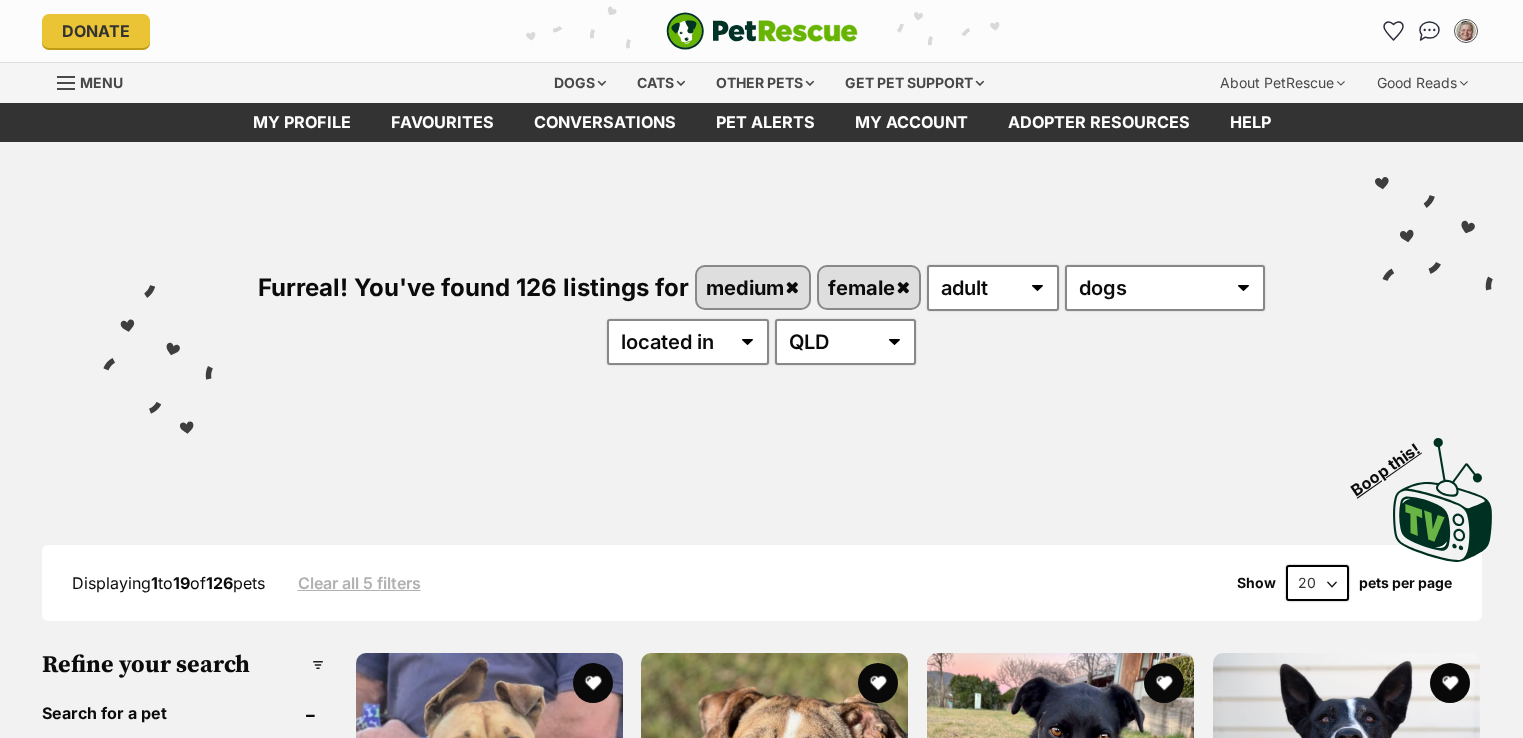 scroll, scrollTop: 0, scrollLeft: 0, axis: both 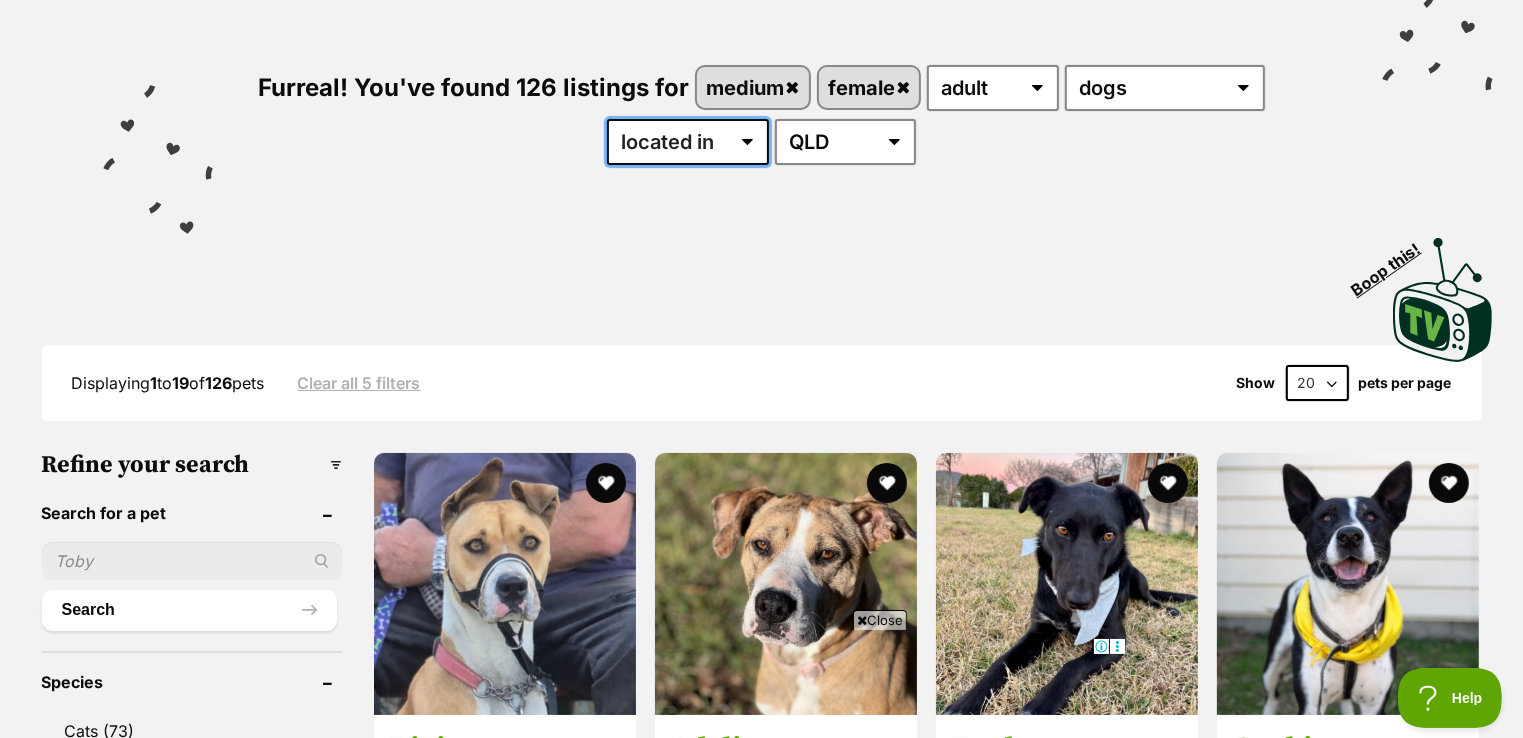 click on "available in
located in" at bounding box center (688, 142) 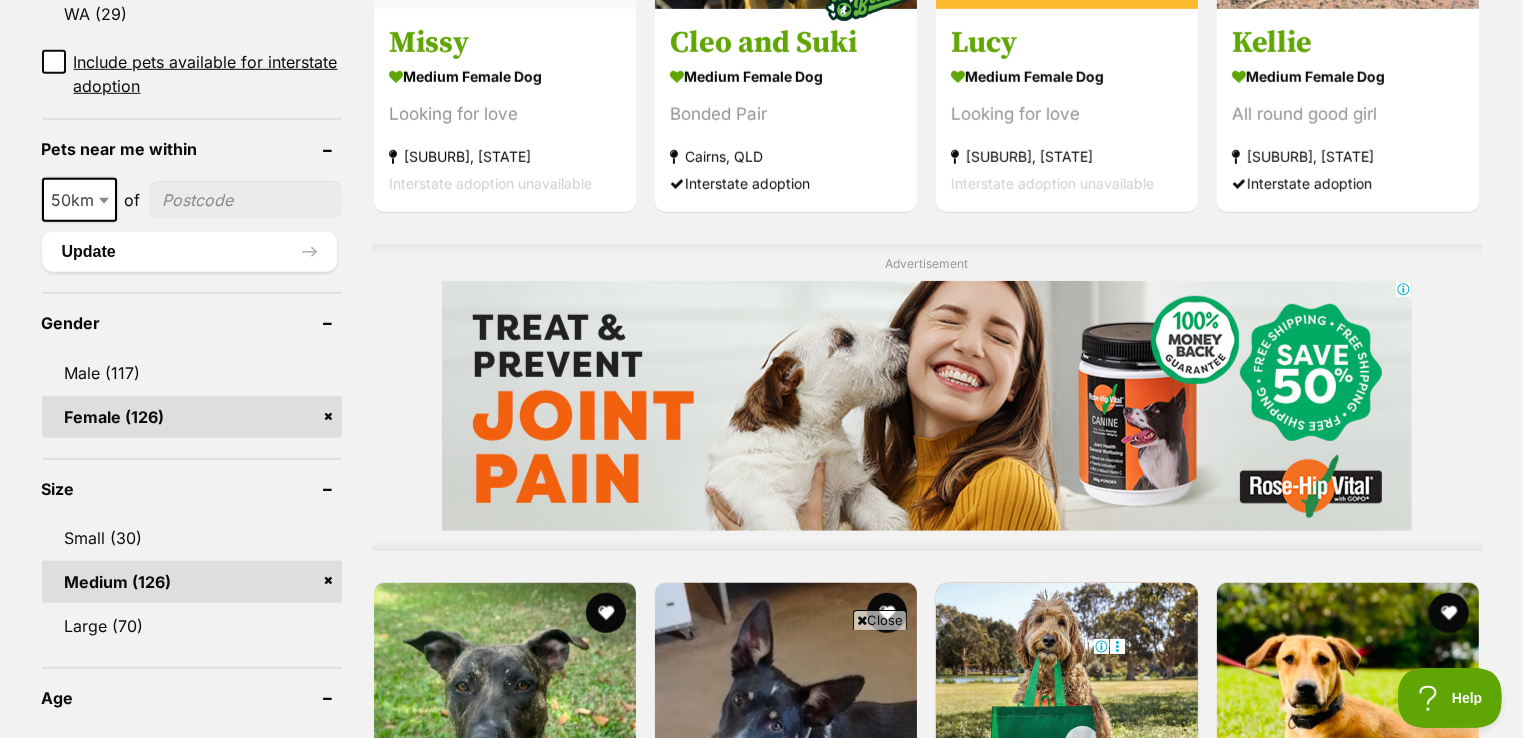 scroll, scrollTop: 1400, scrollLeft: 0, axis: vertical 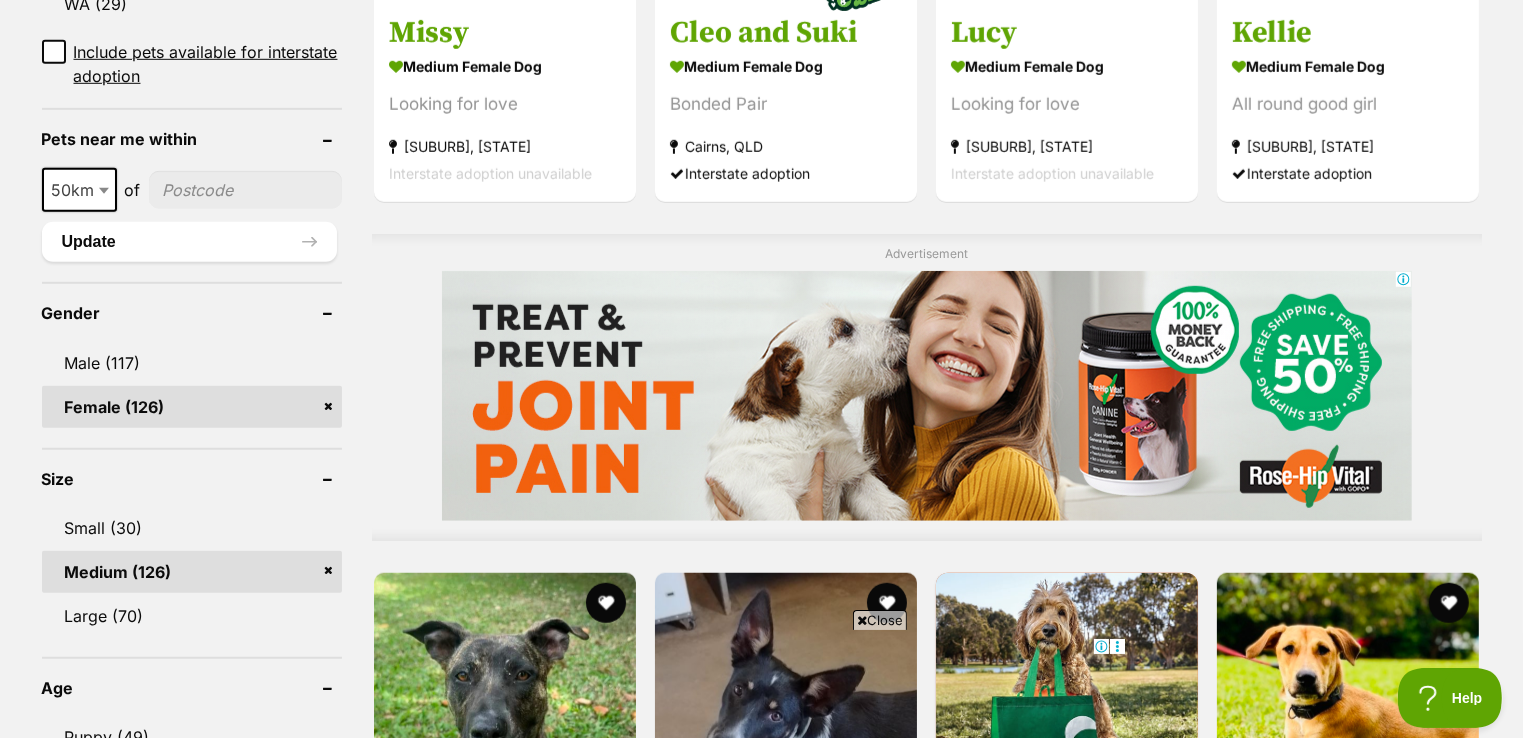 click at bounding box center (245, 190) 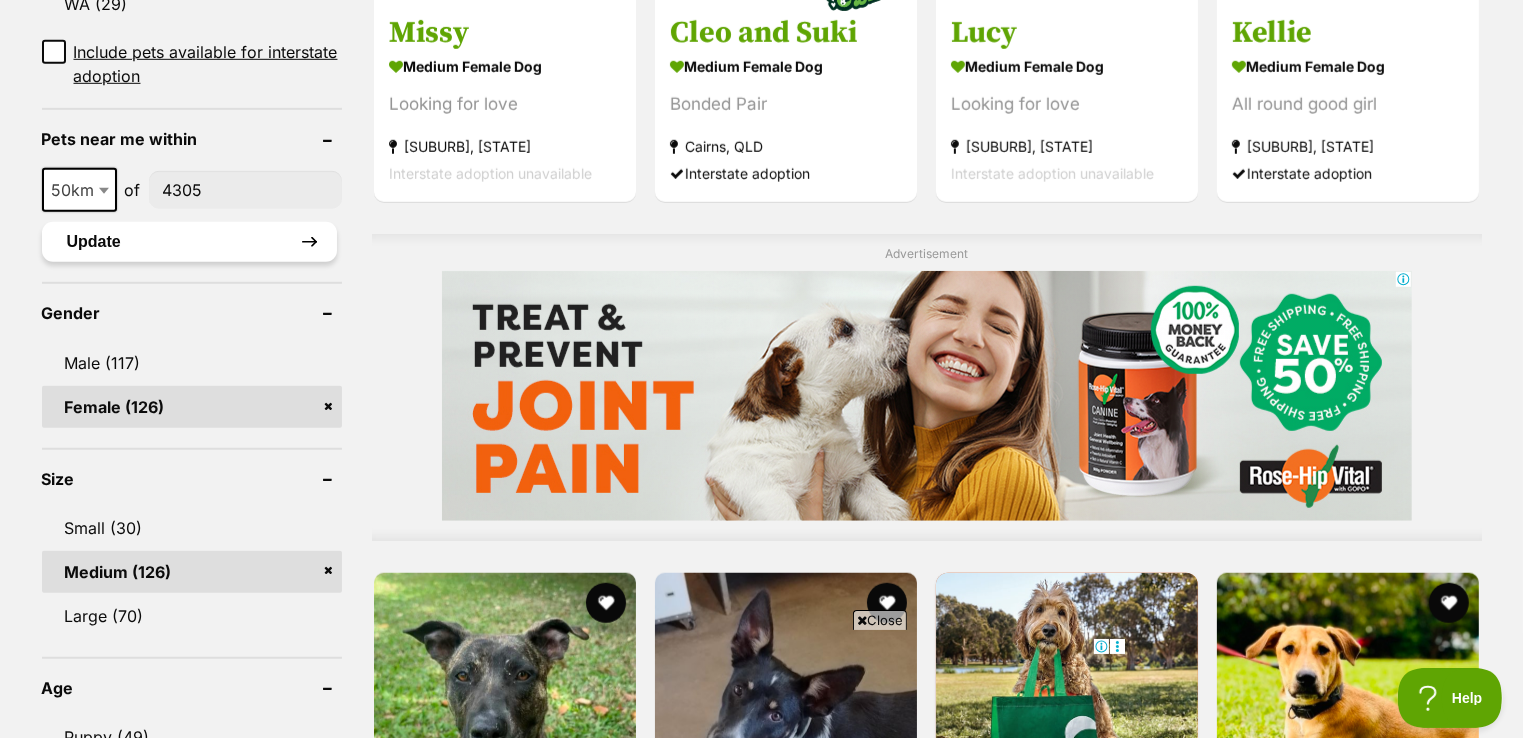 click on "Update" at bounding box center (189, 242) 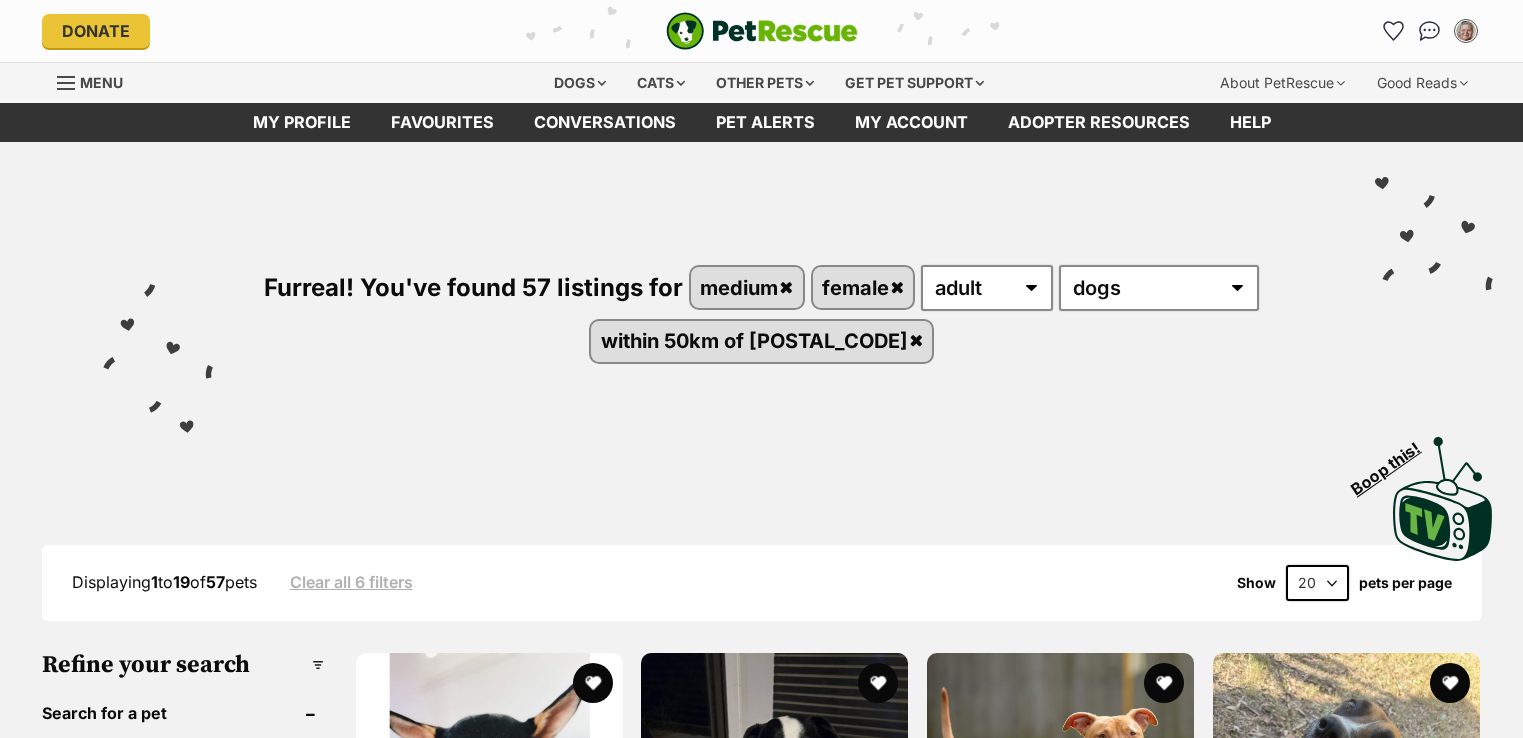 scroll, scrollTop: 0, scrollLeft: 0, axis: both 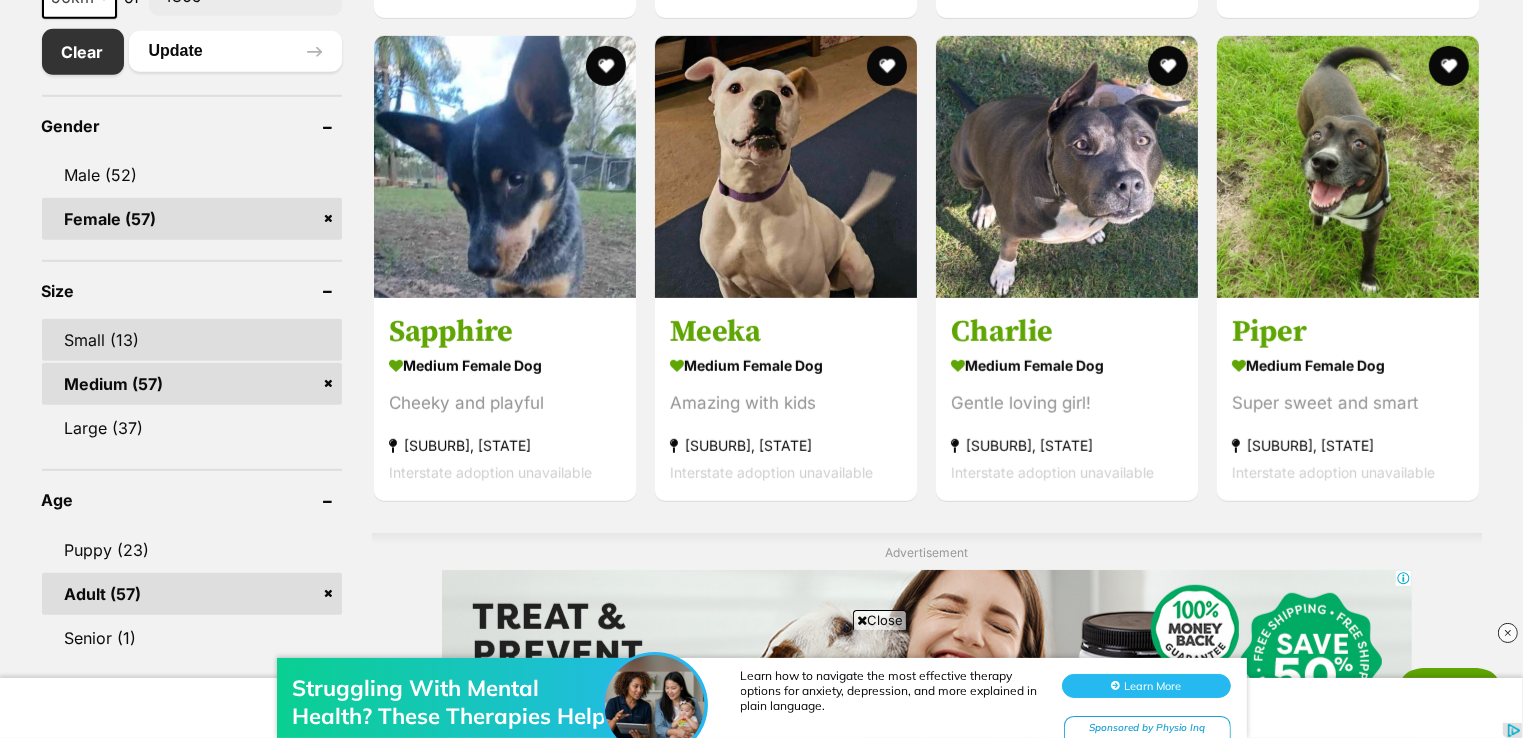 click on "Small (13)" at bounding box center [192, 340] 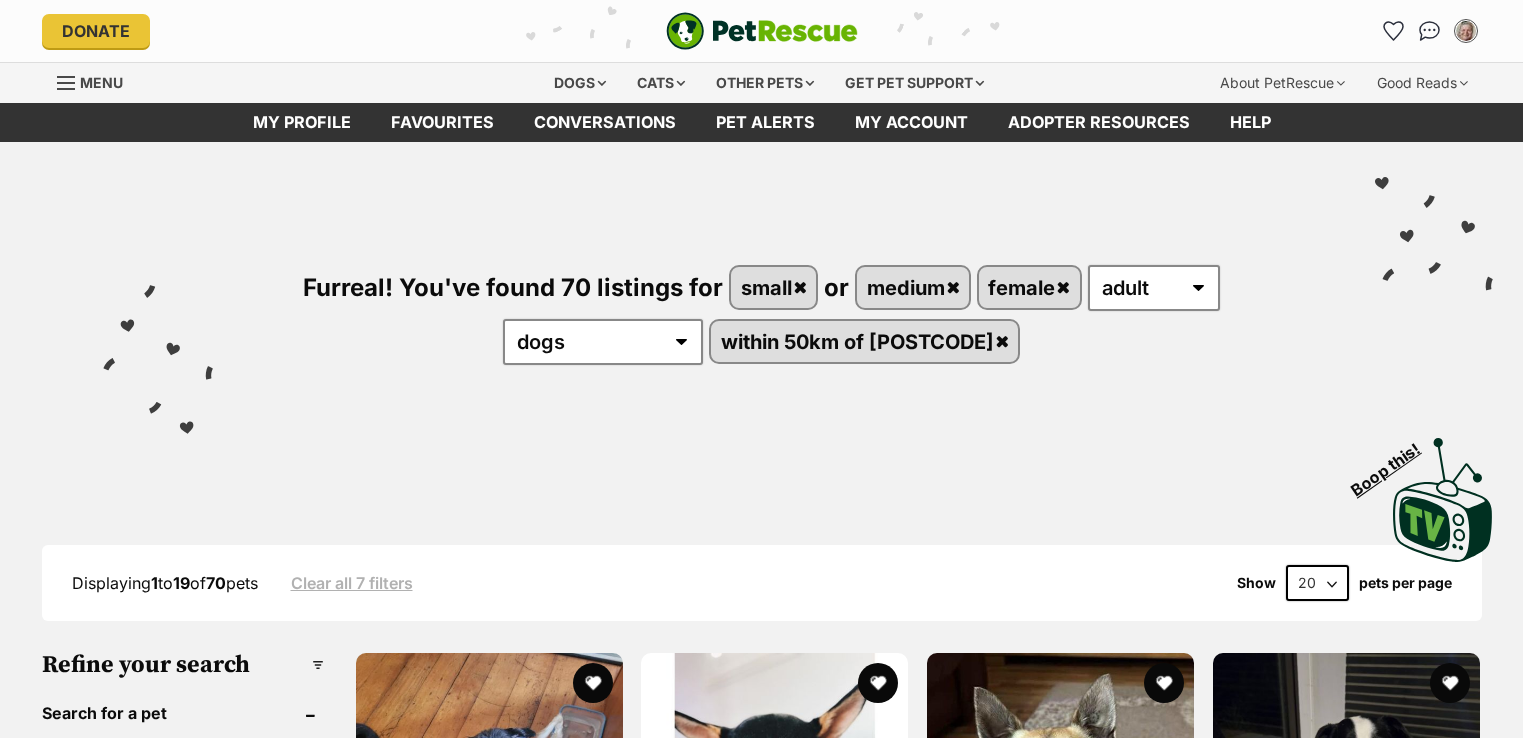 scroll, scrollTop: 0, scrollLeft: 0, axis: both 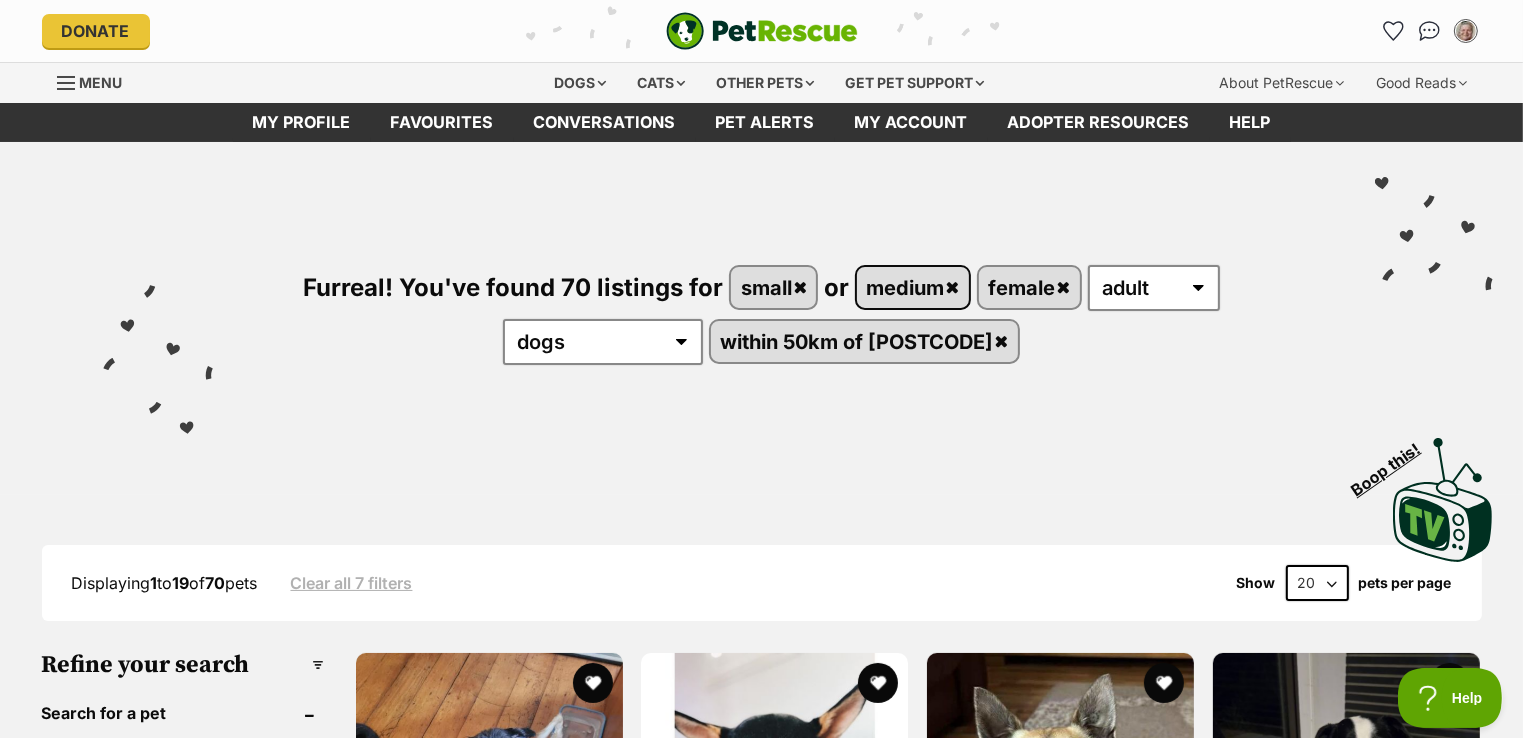 click on "medium" at bounding box center [913, 287] 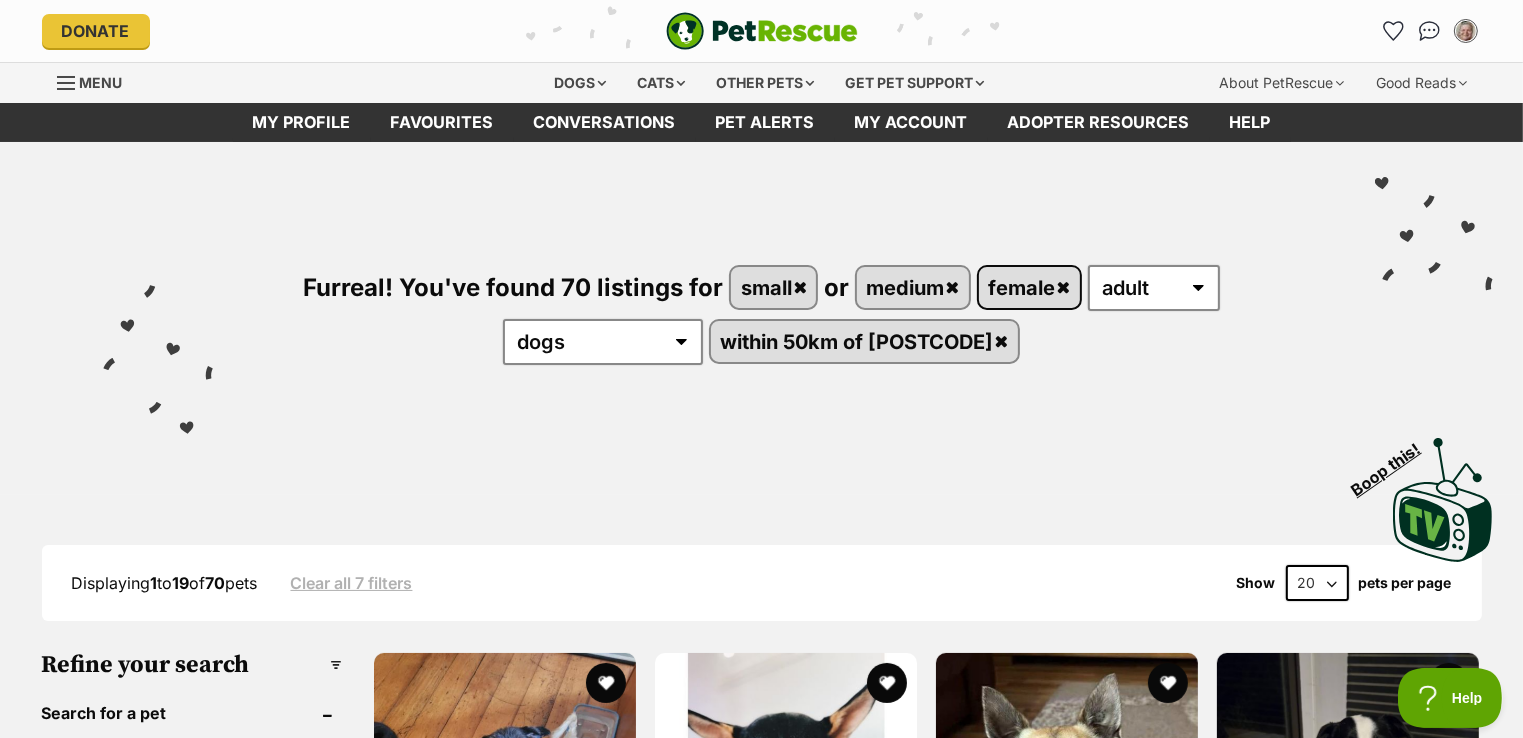 scroll, scrollTop: 0, scrollLeft: 0, axis: both 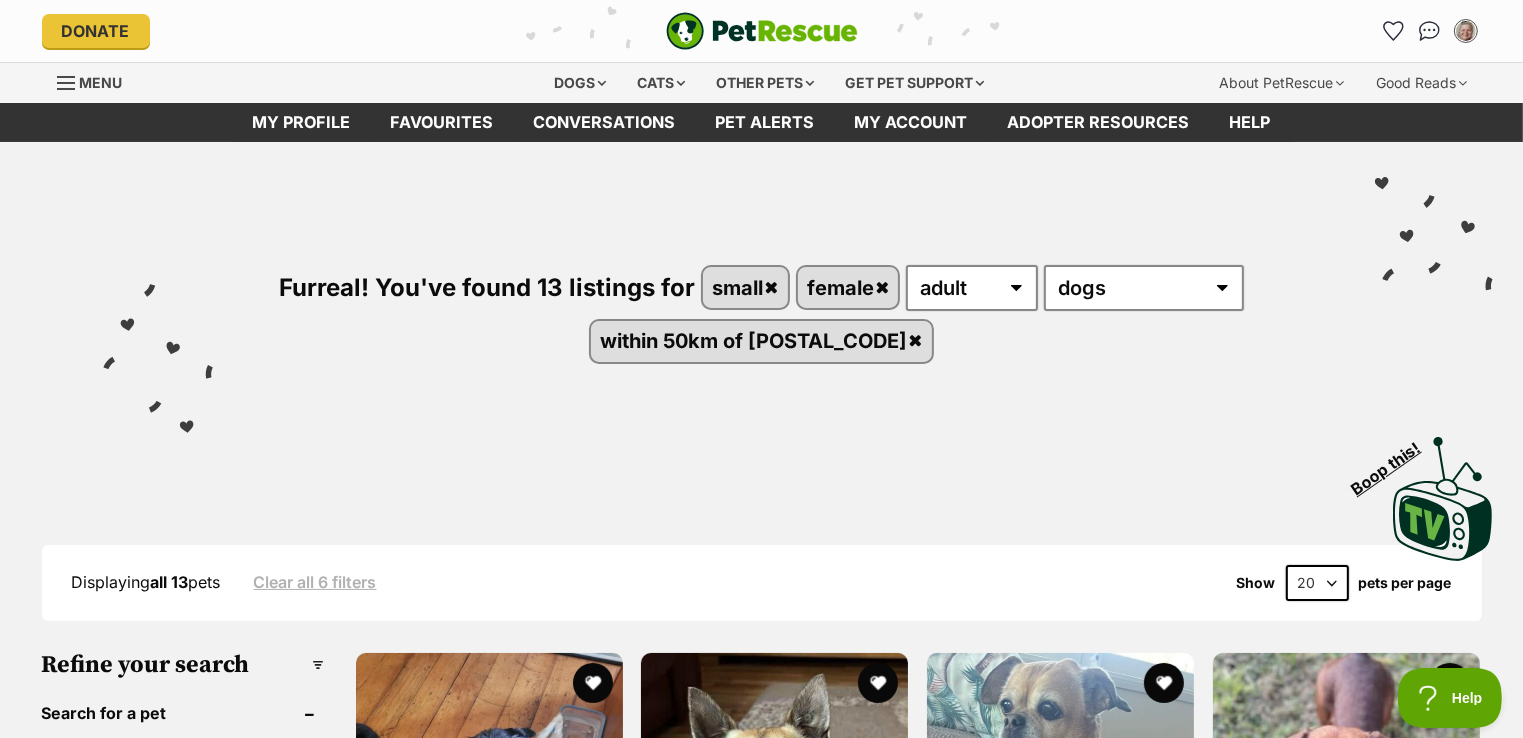 click on "any type of pet
dogs
other pets" at bounding box center (1144, 288) 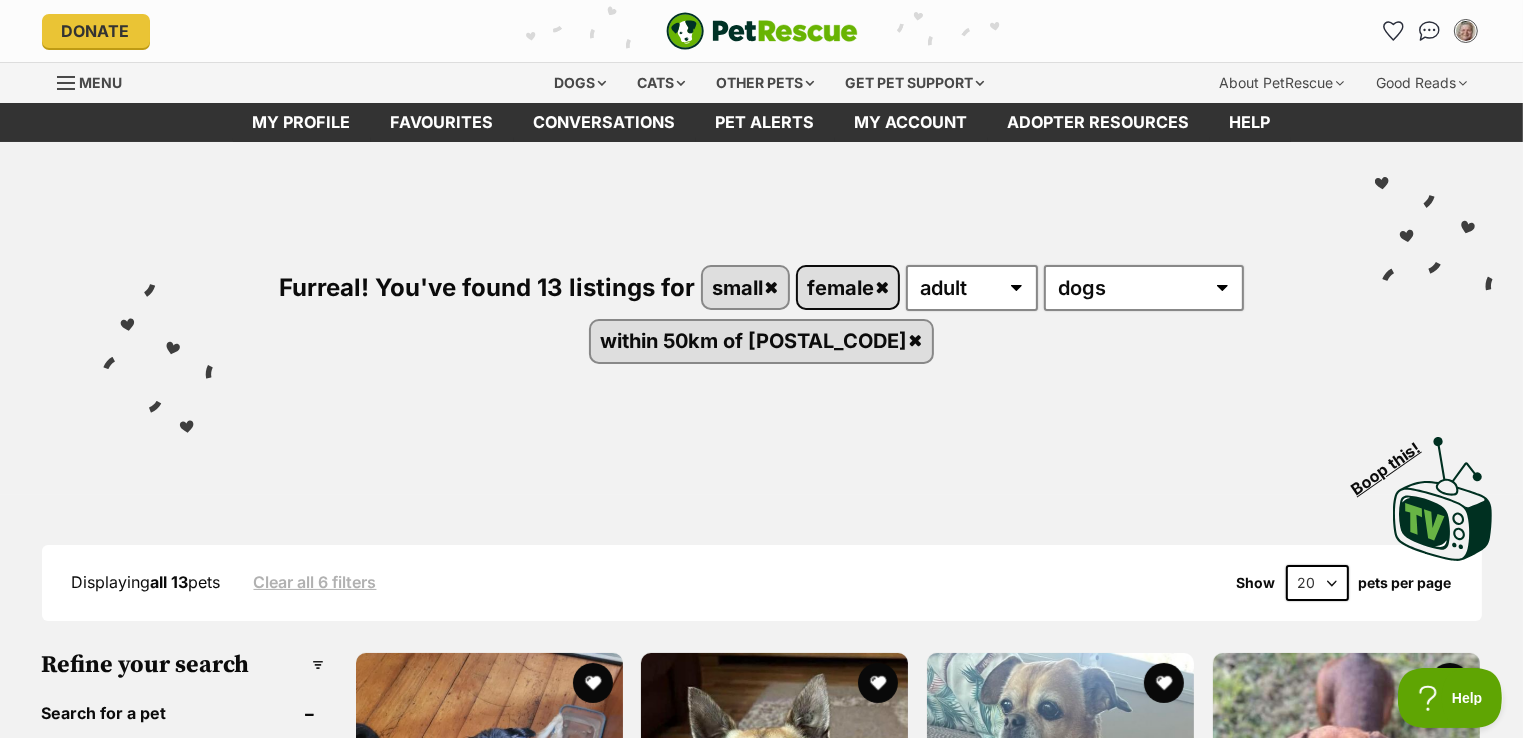 scroll, scrollTop: 0, scrollLeft: 0, axis: both 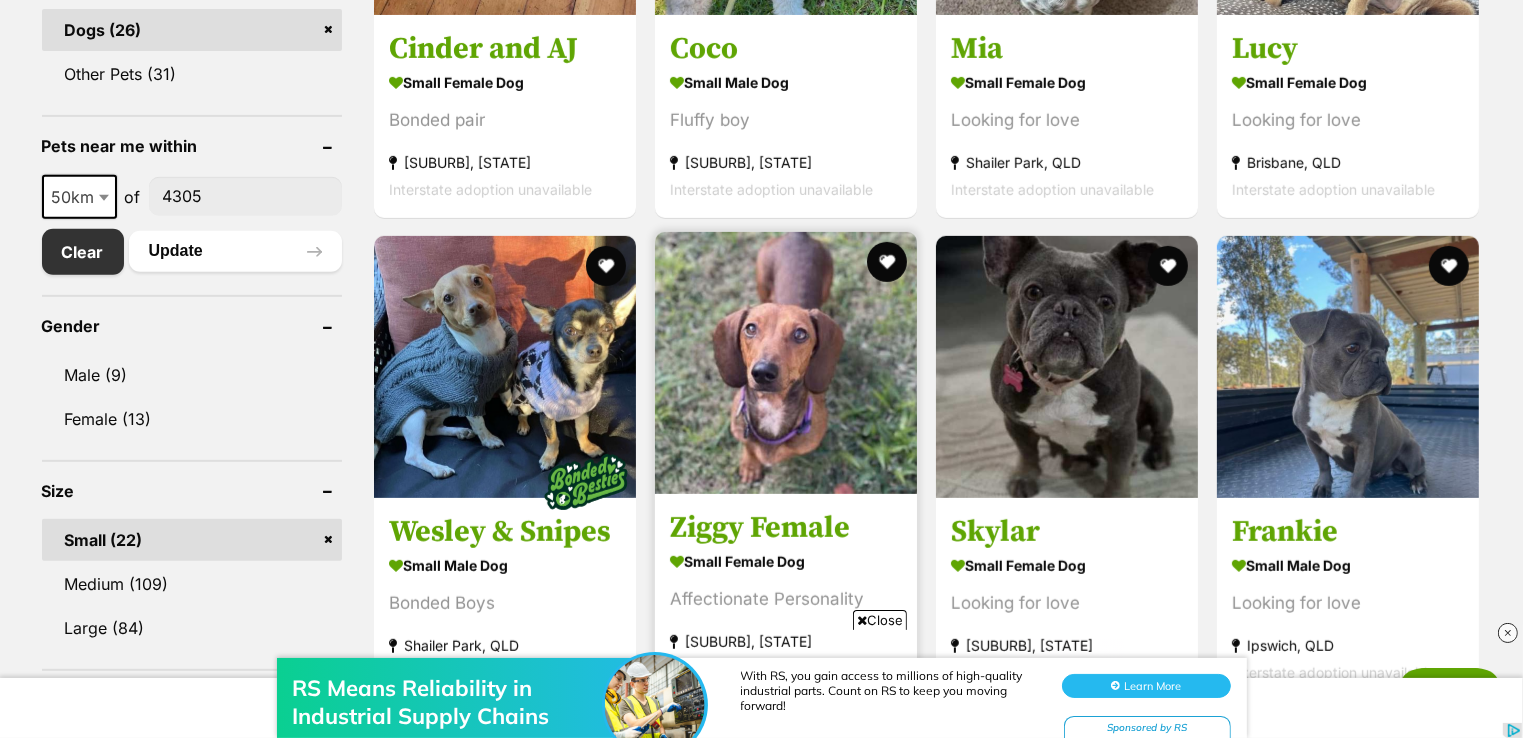 click at bounding box center (786, 363) 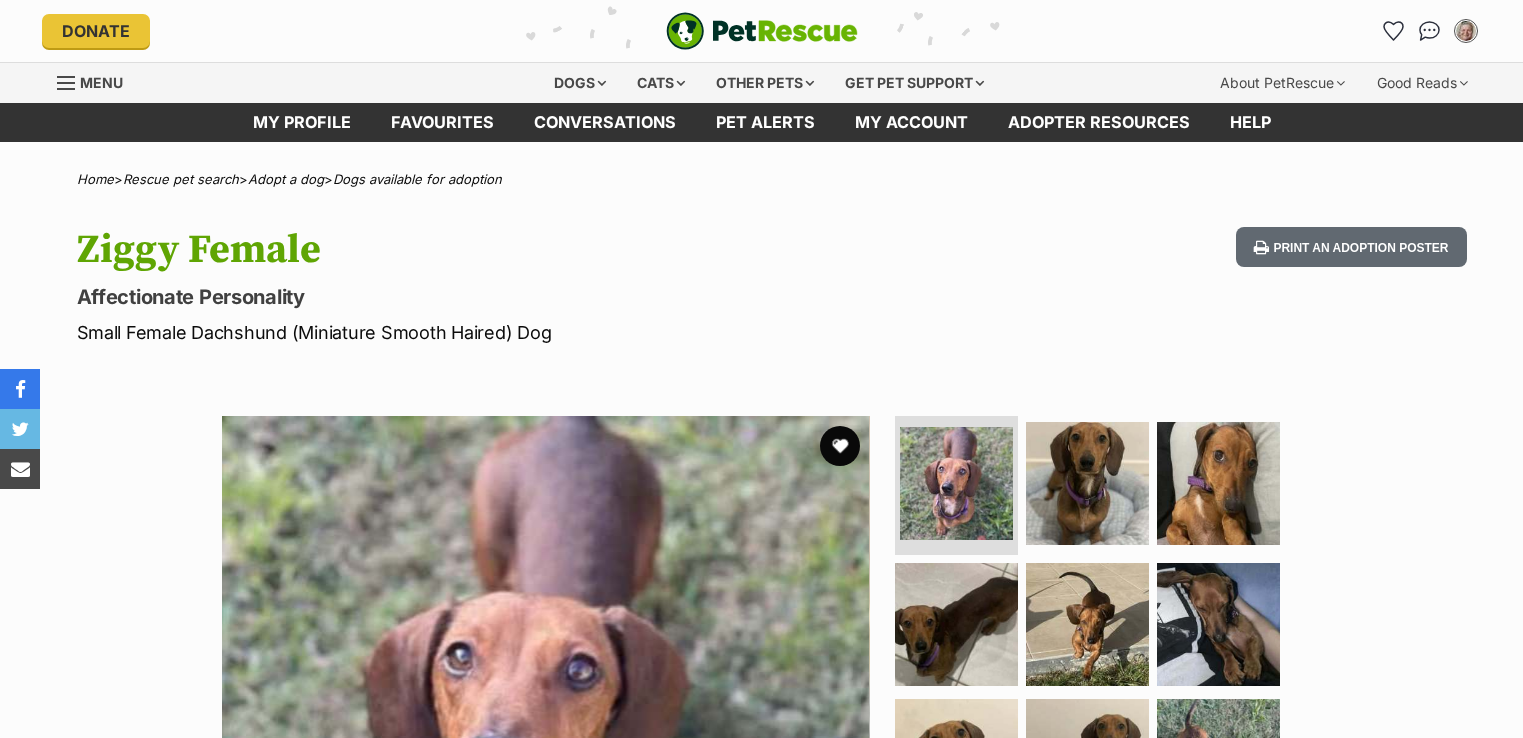 scroll, scrollTop: 0, scrollLeft: 0, axis: both 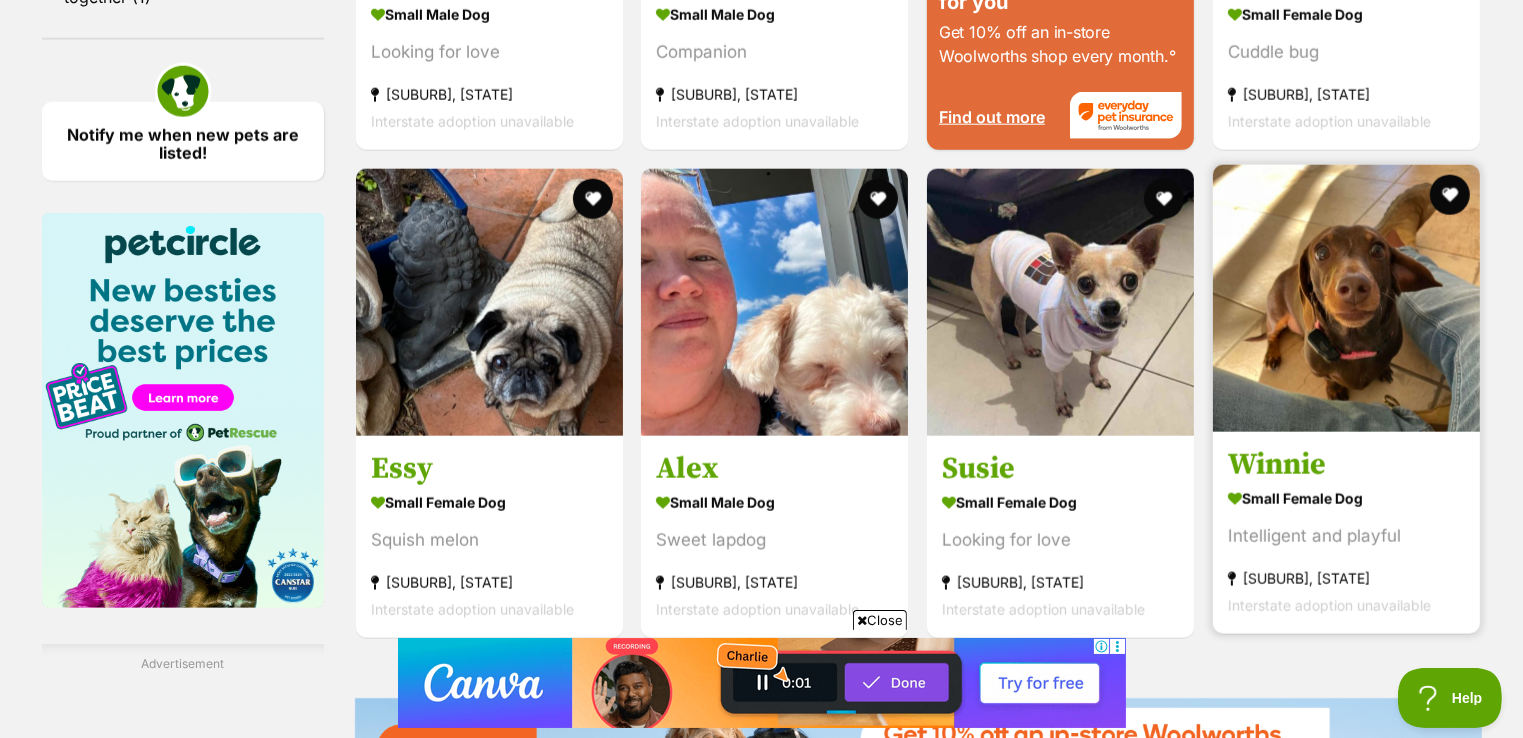 click at bounding box center (1346, 298) 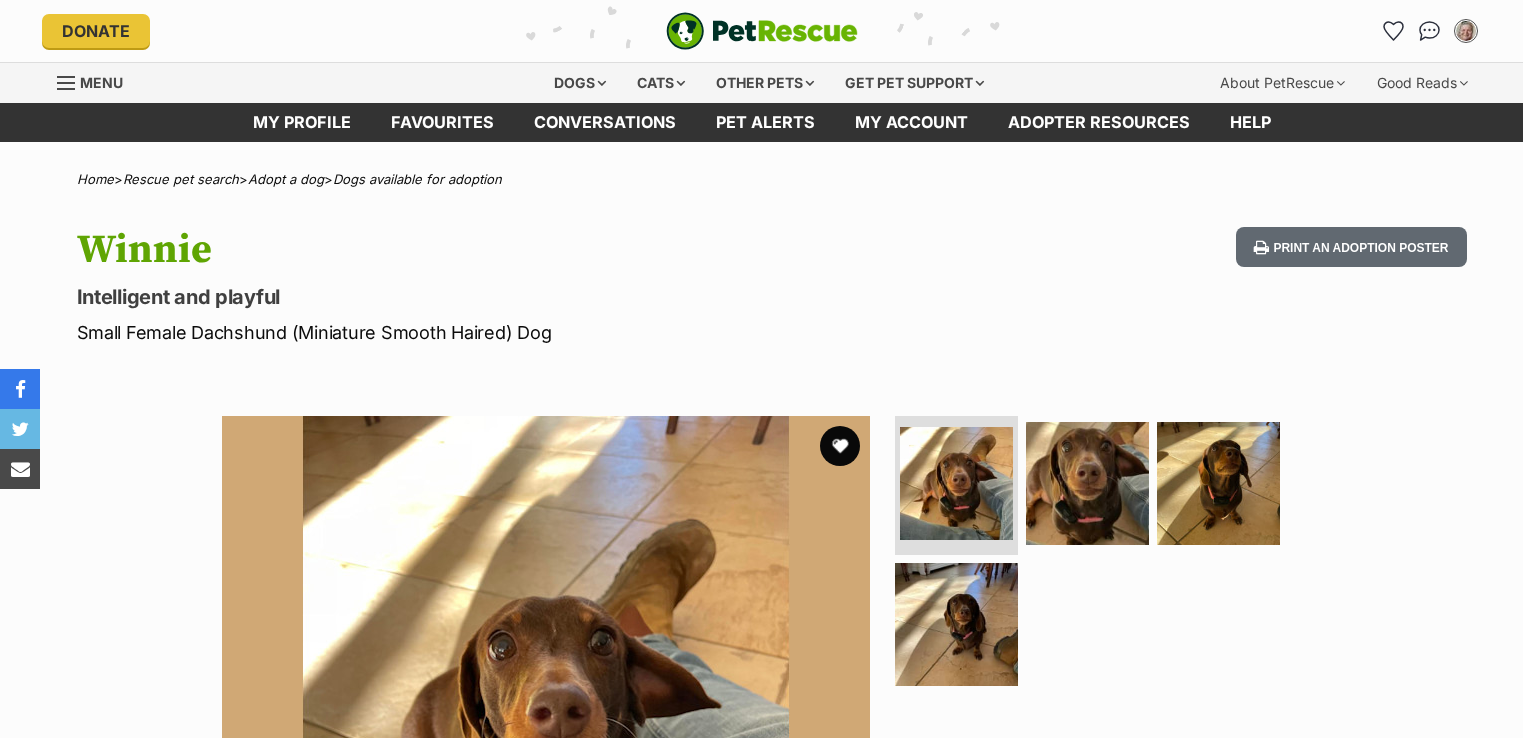 scroll, scrollTop: 0, scrollLeft: 0, axis: both 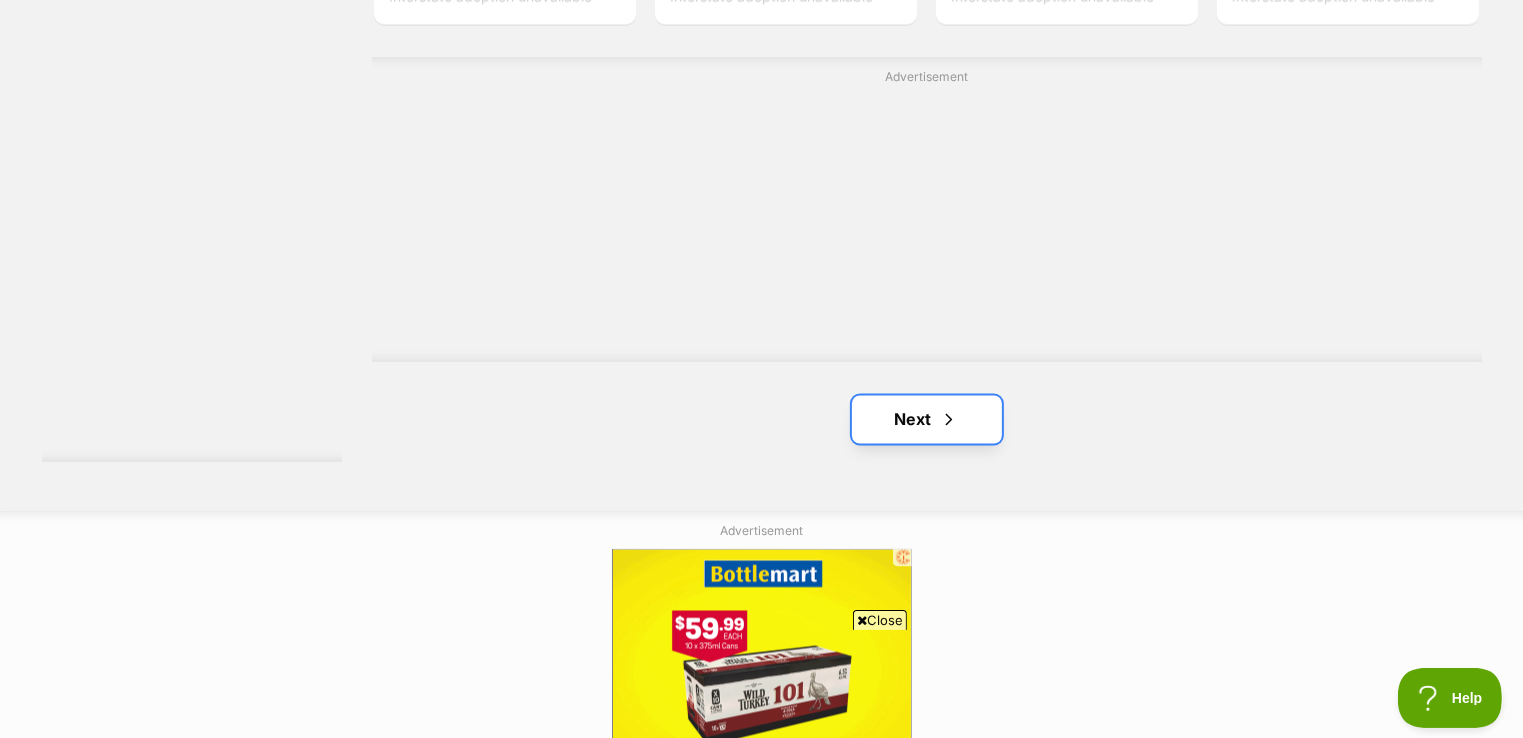 click on "Next" at bounding box center (927, 420) 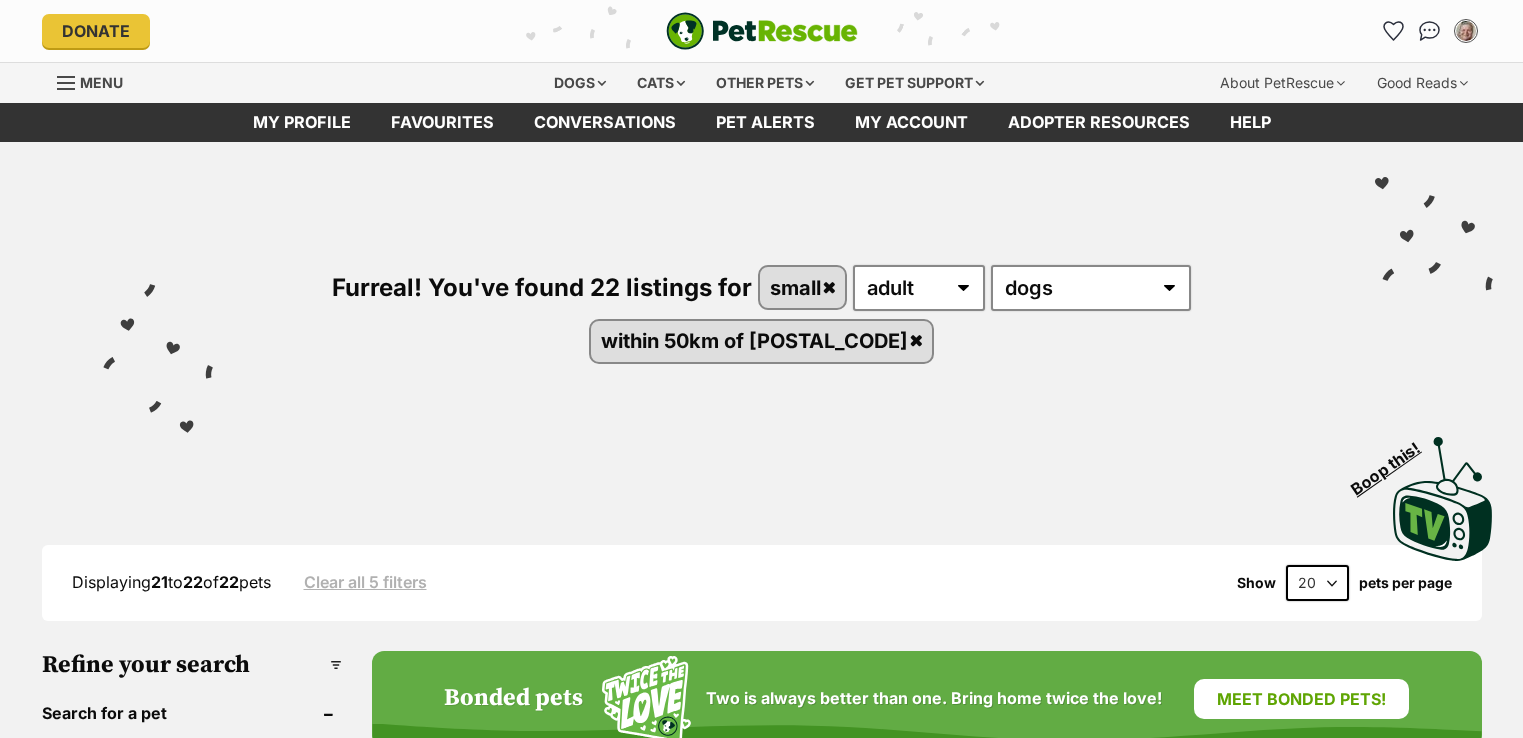 scroll, scrollTop: 0, scrollLeft: 0, axis: both 